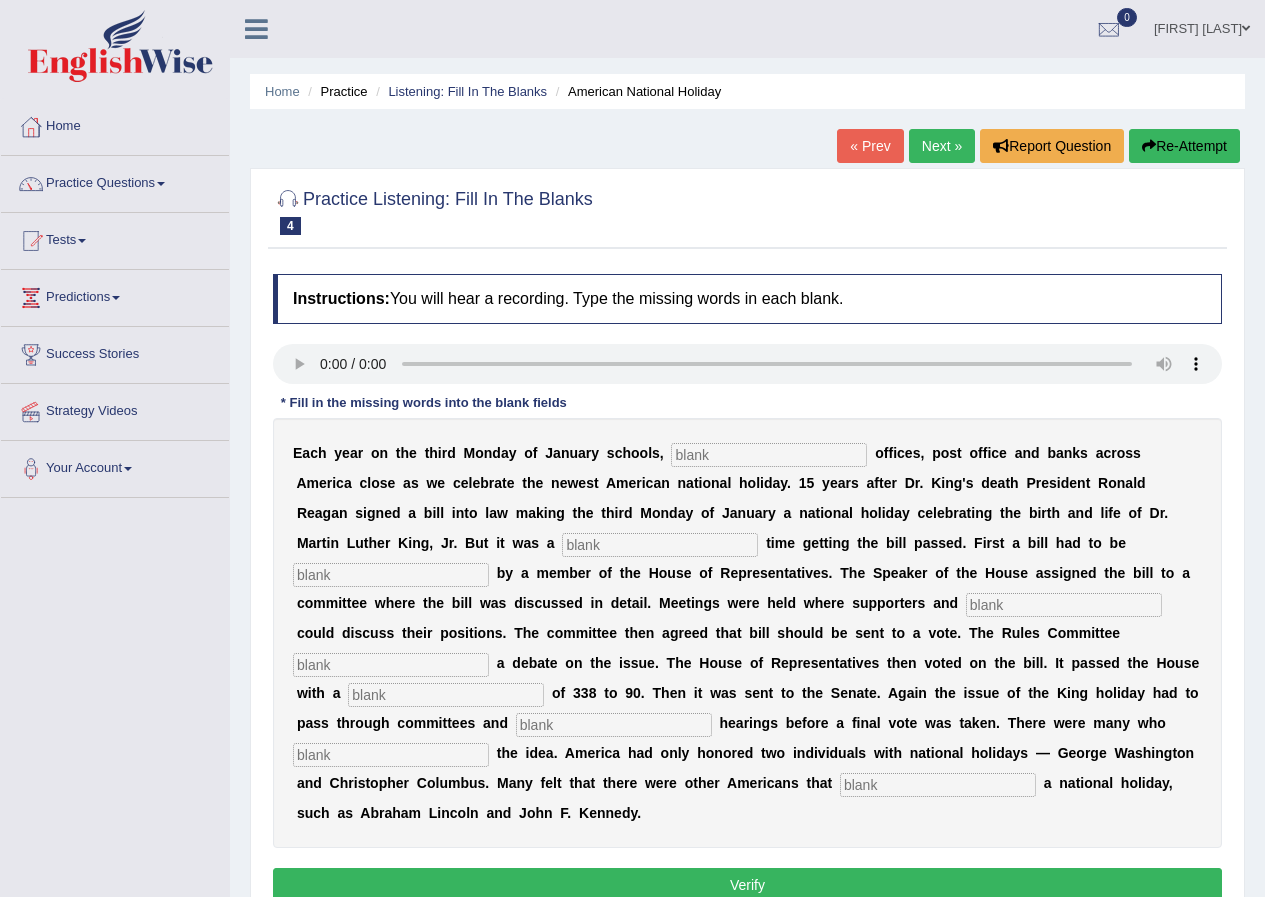 scroll, scrollTop: 100, scrollLeft: 0, axis: vertical 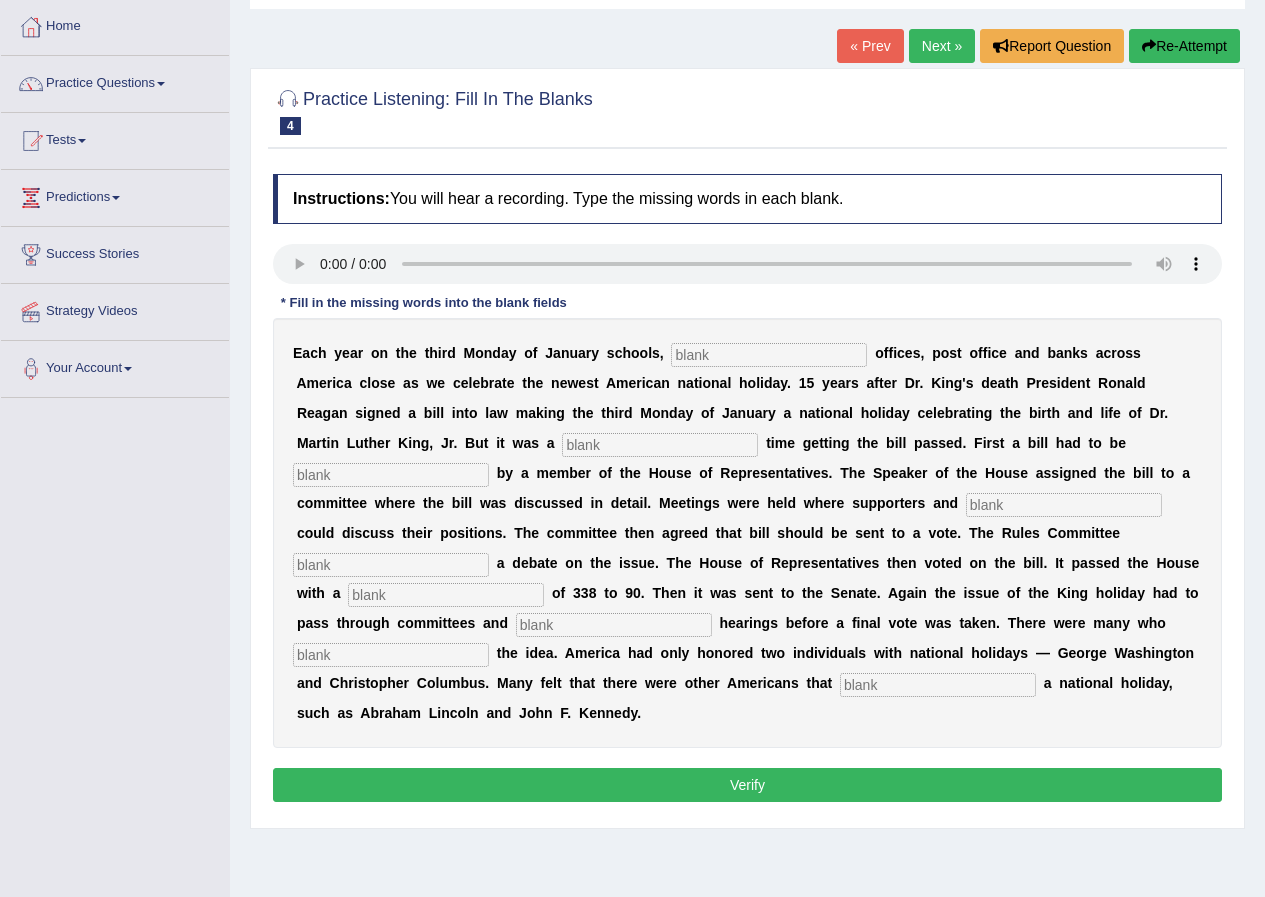 click at bounding box center (769, 355) 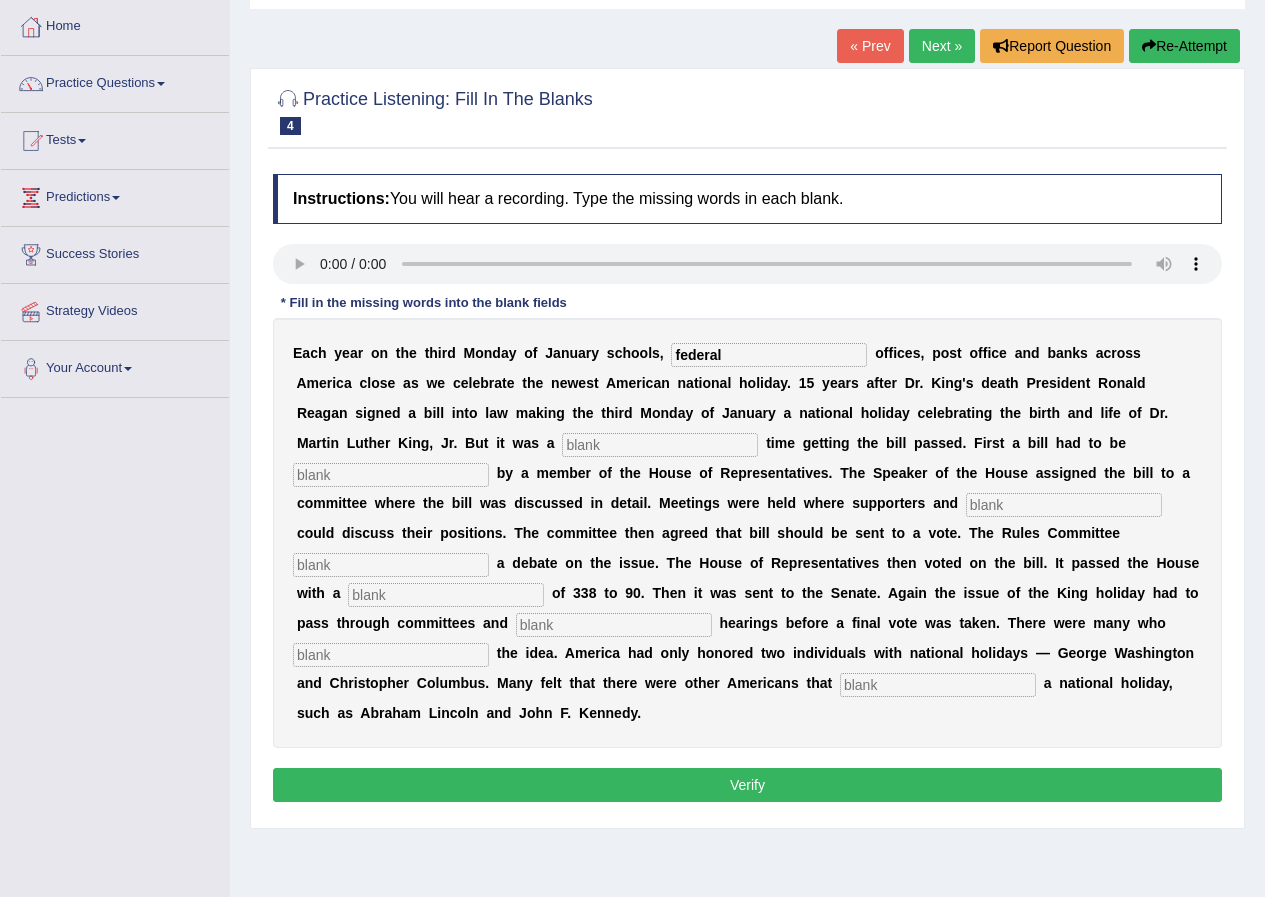 type on "federal" 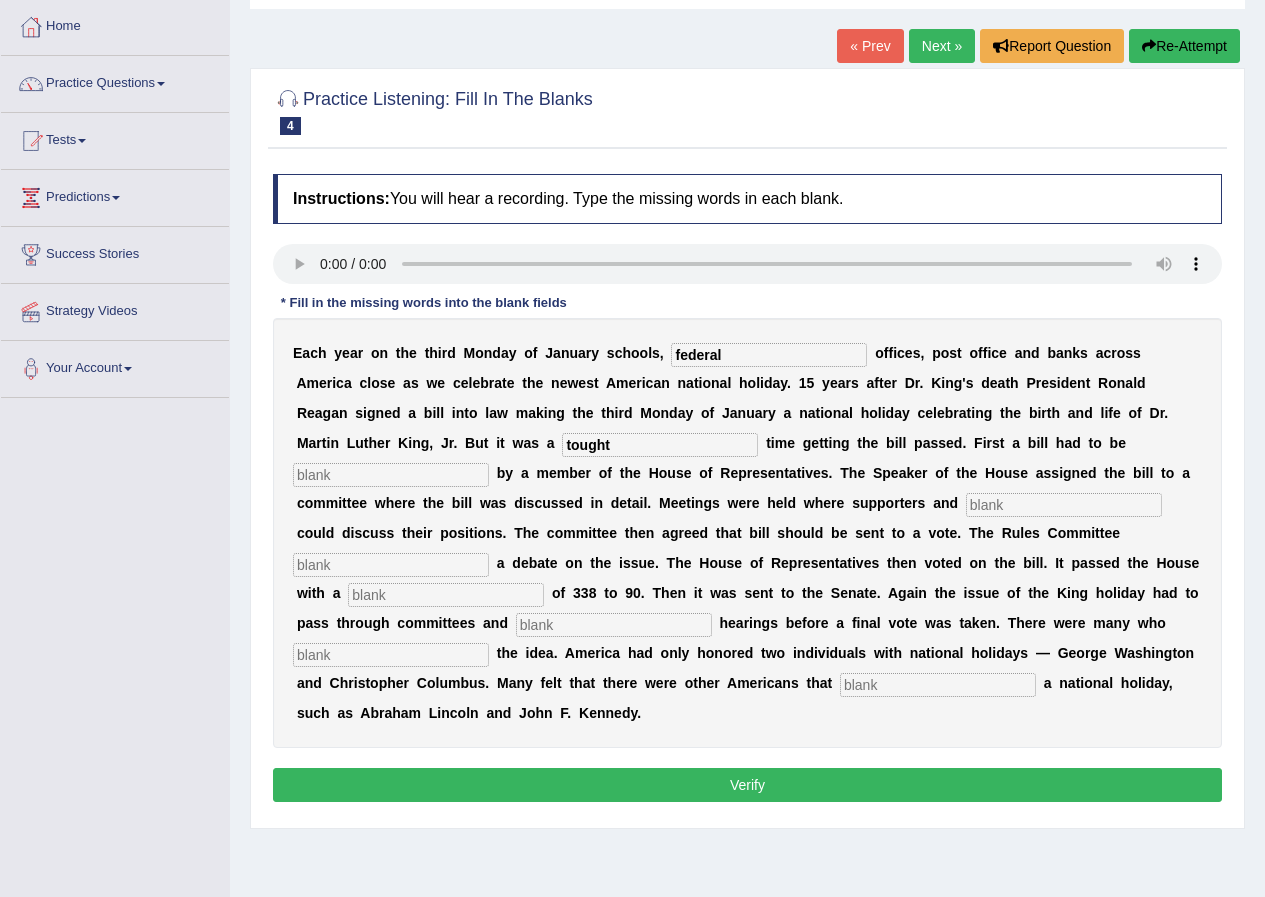 type on "tought" 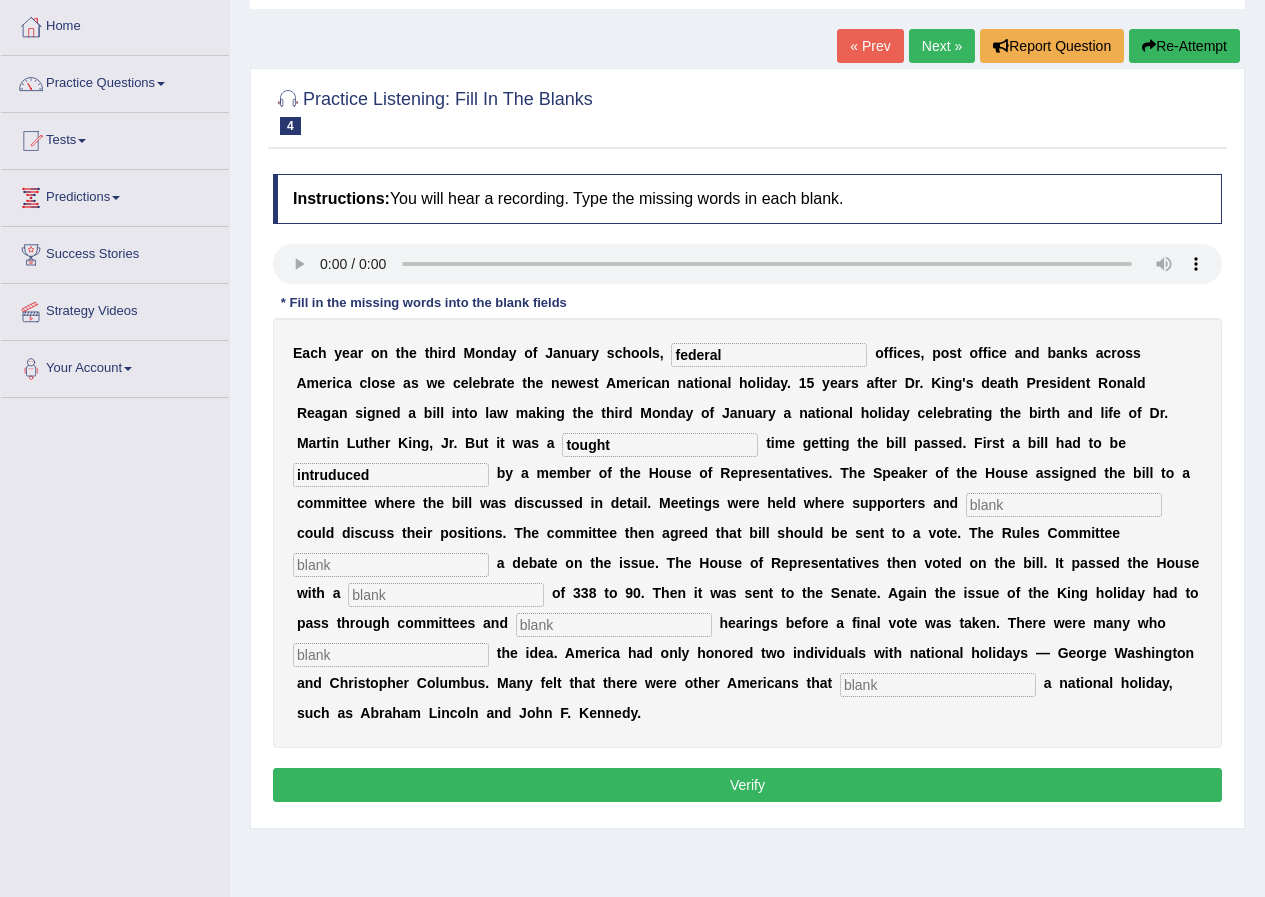 type on "intruduced" 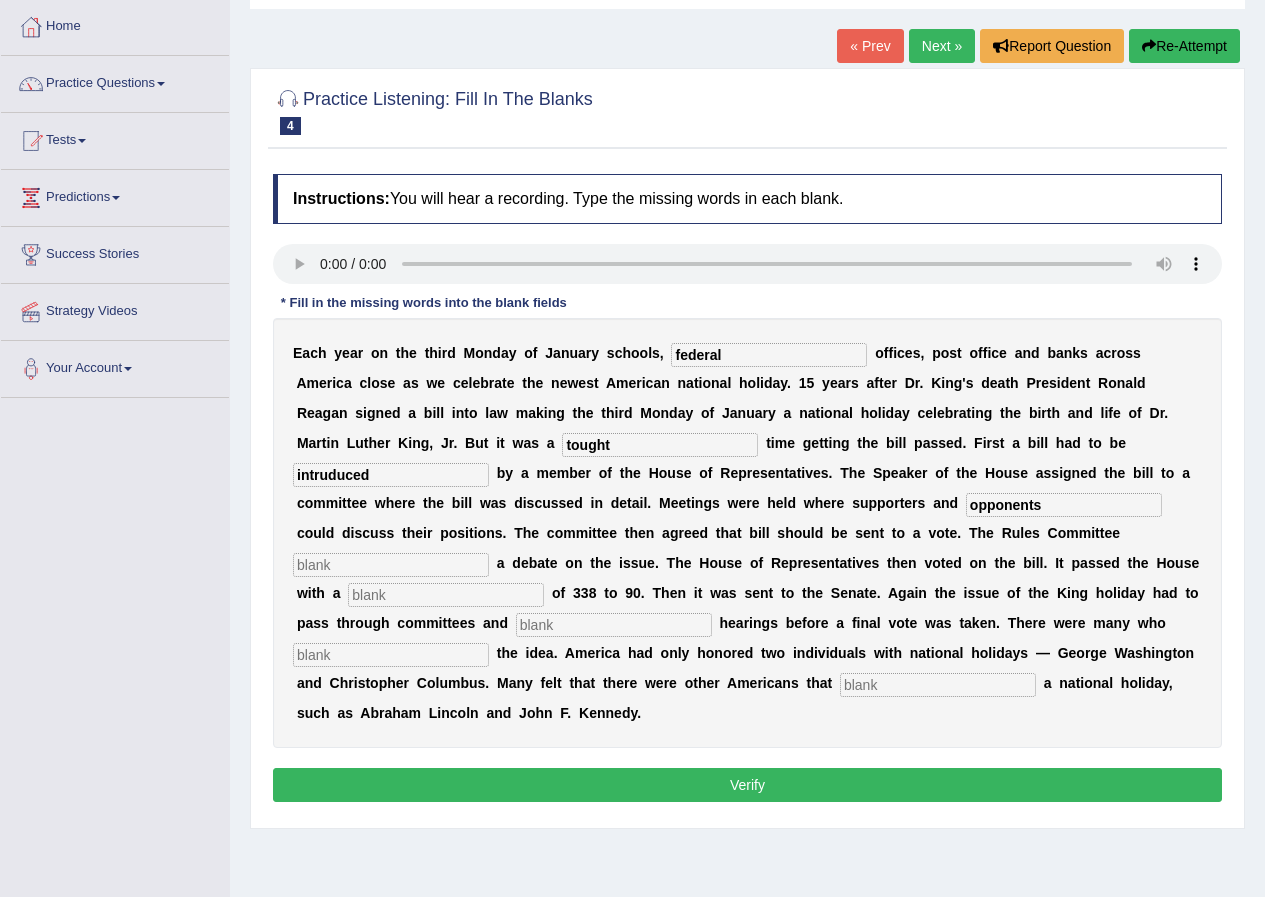 type on "opponents" 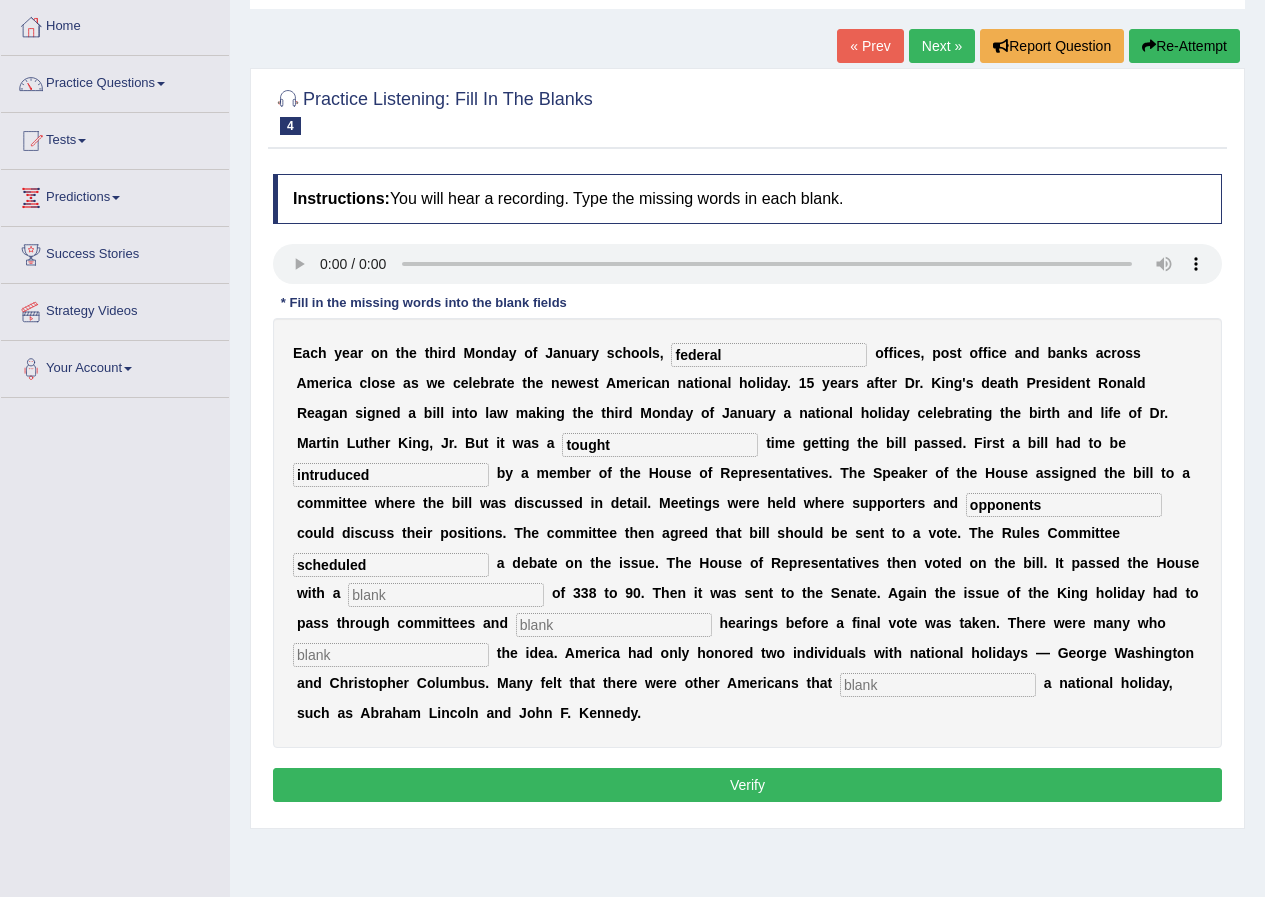 type on "scheduled" 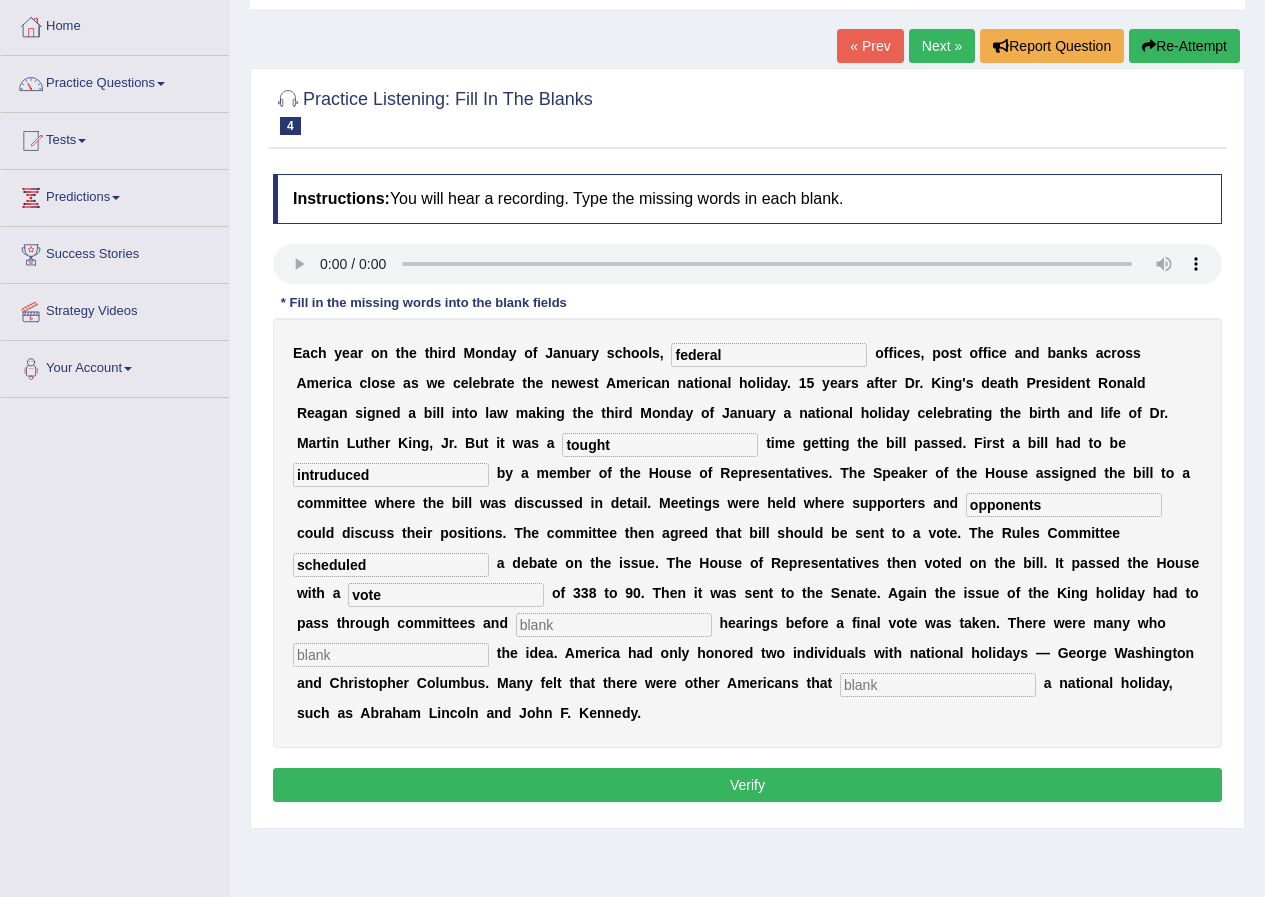 type on "vote" 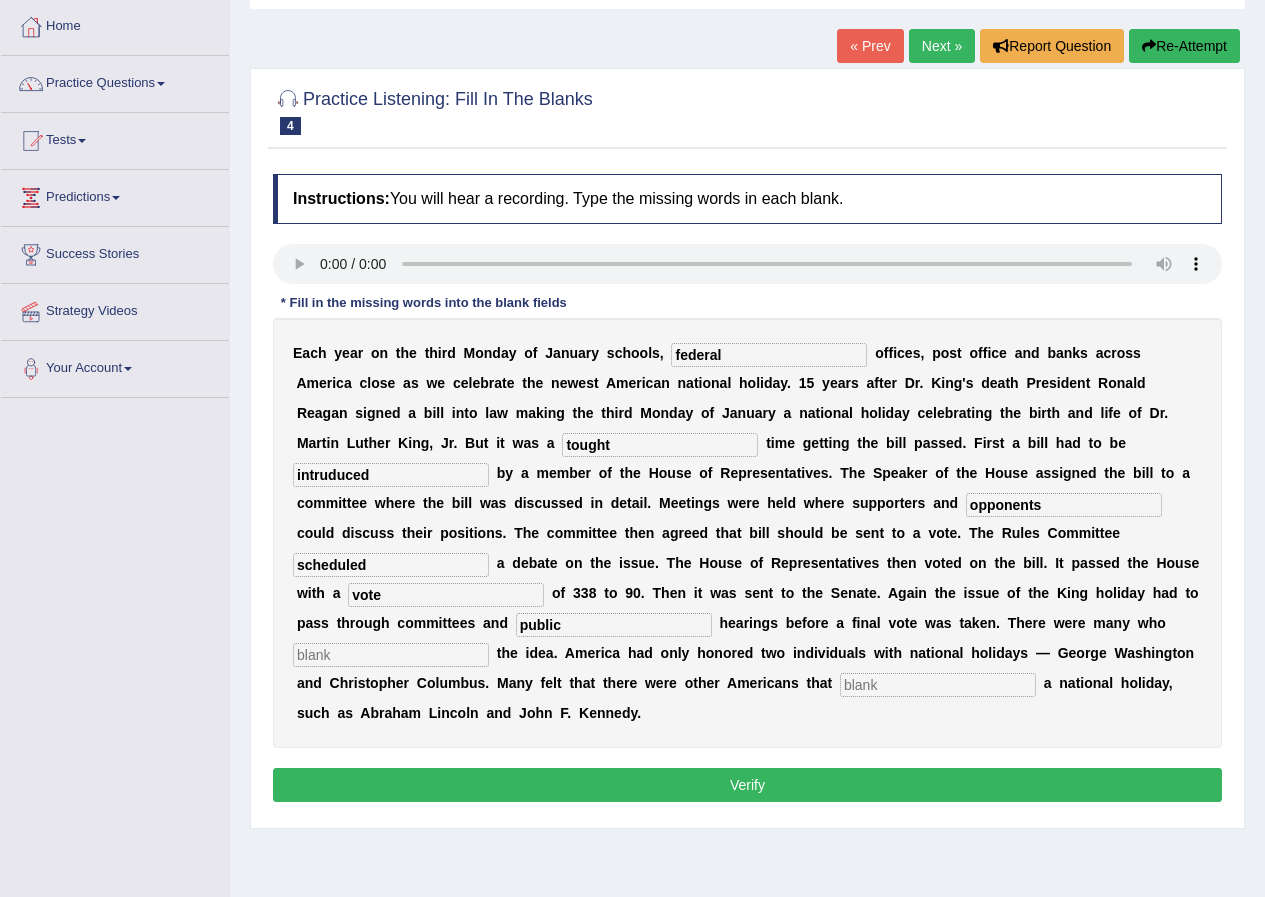 type on "public" 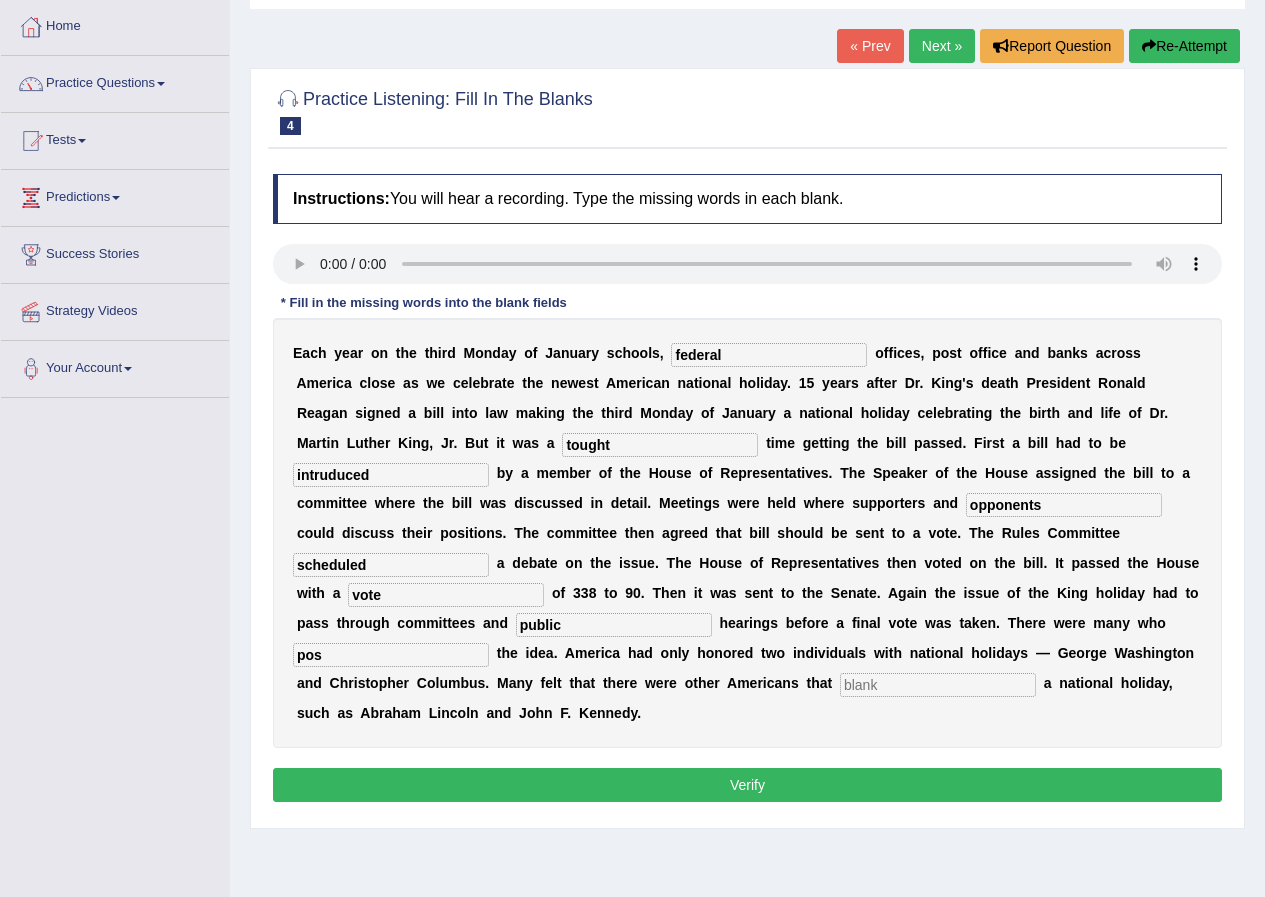 type on "pos" 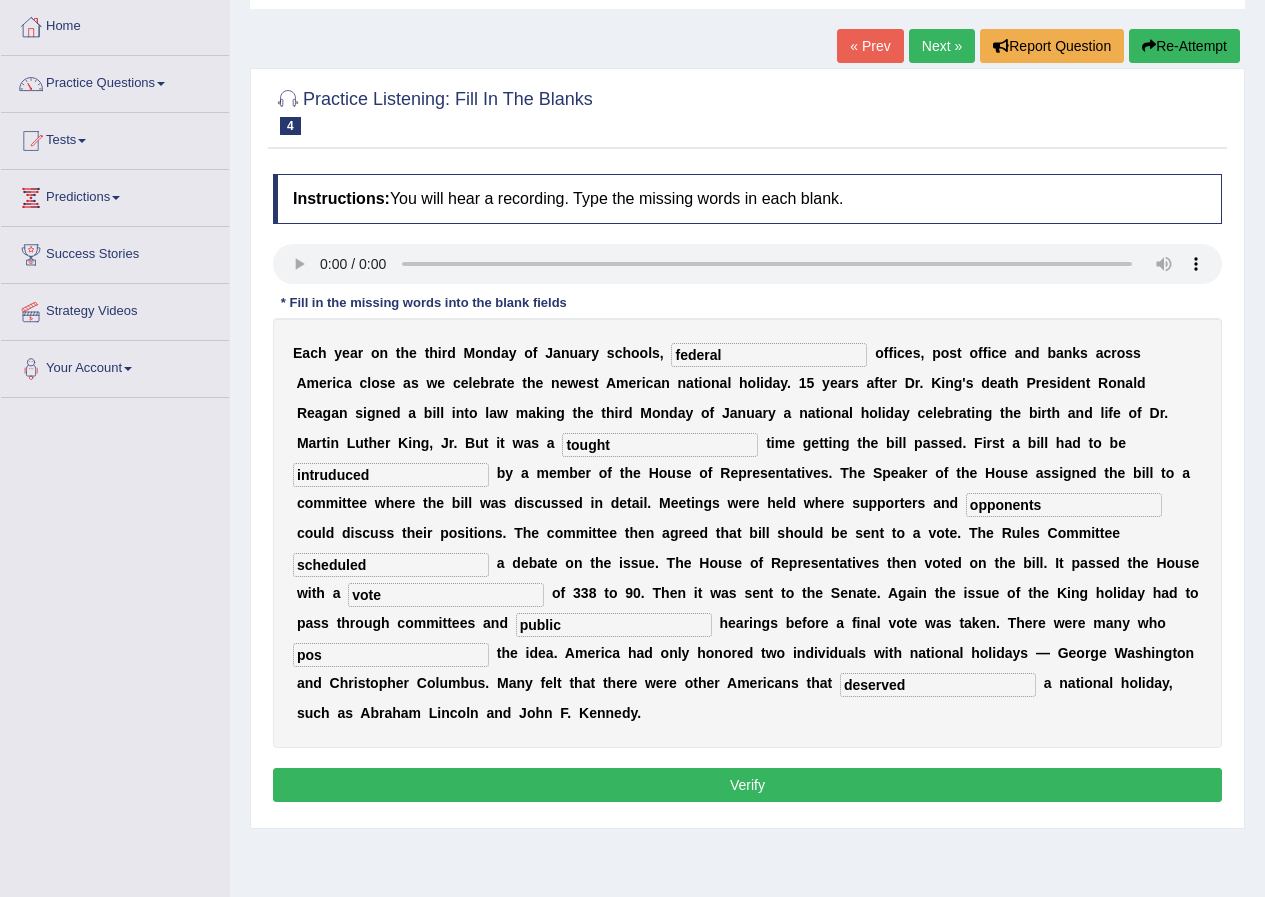 type on "deserved" 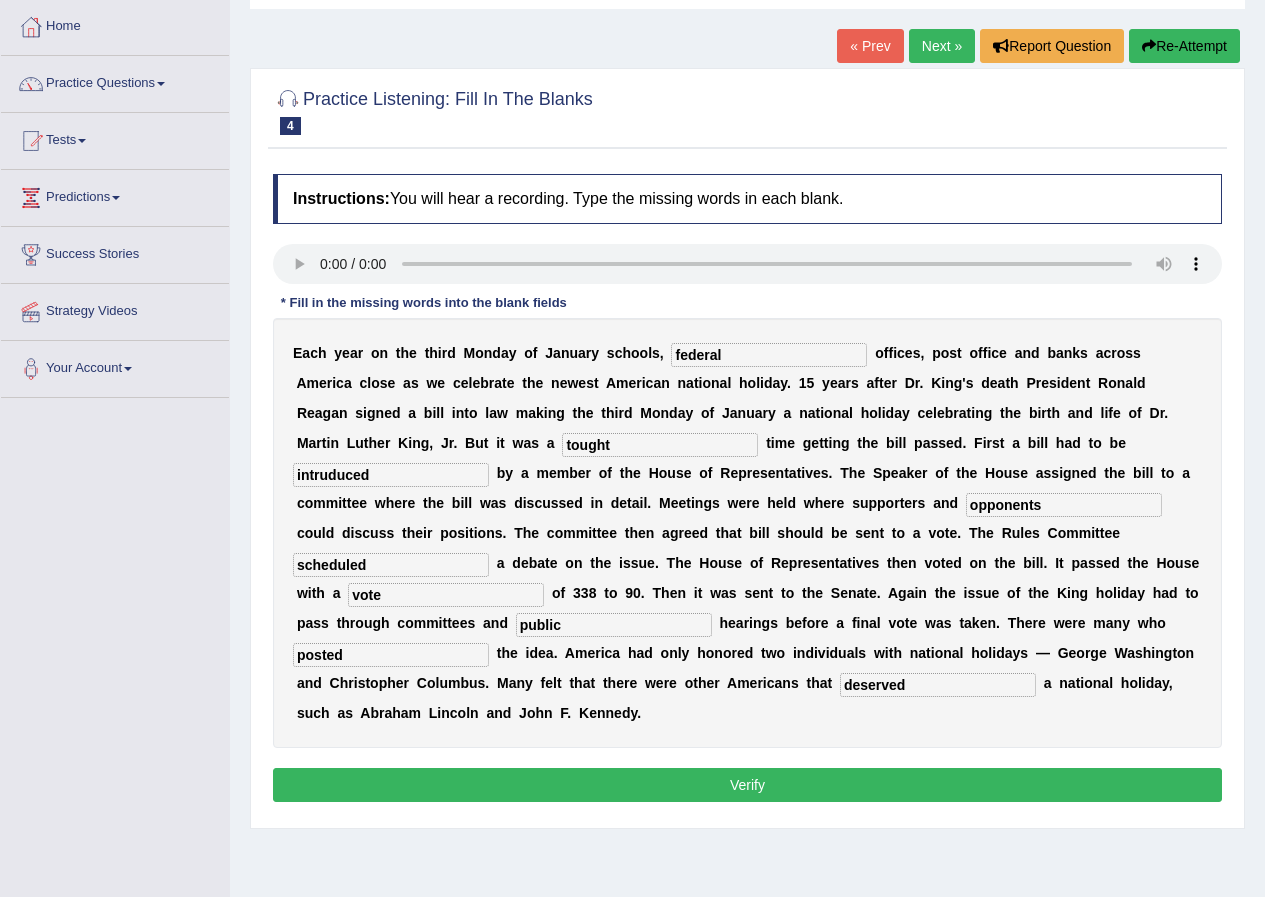 type on "posted" 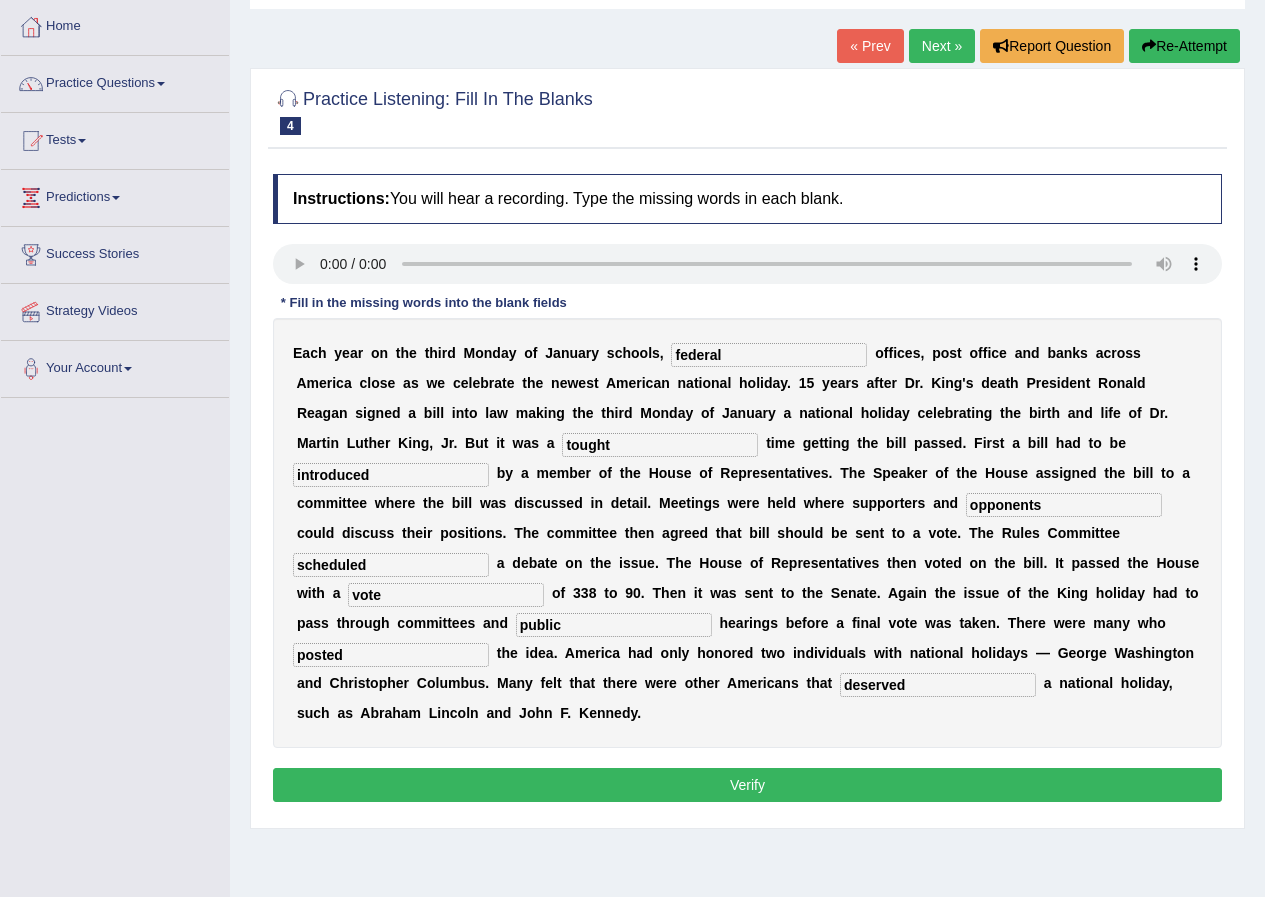 type on "introduced" 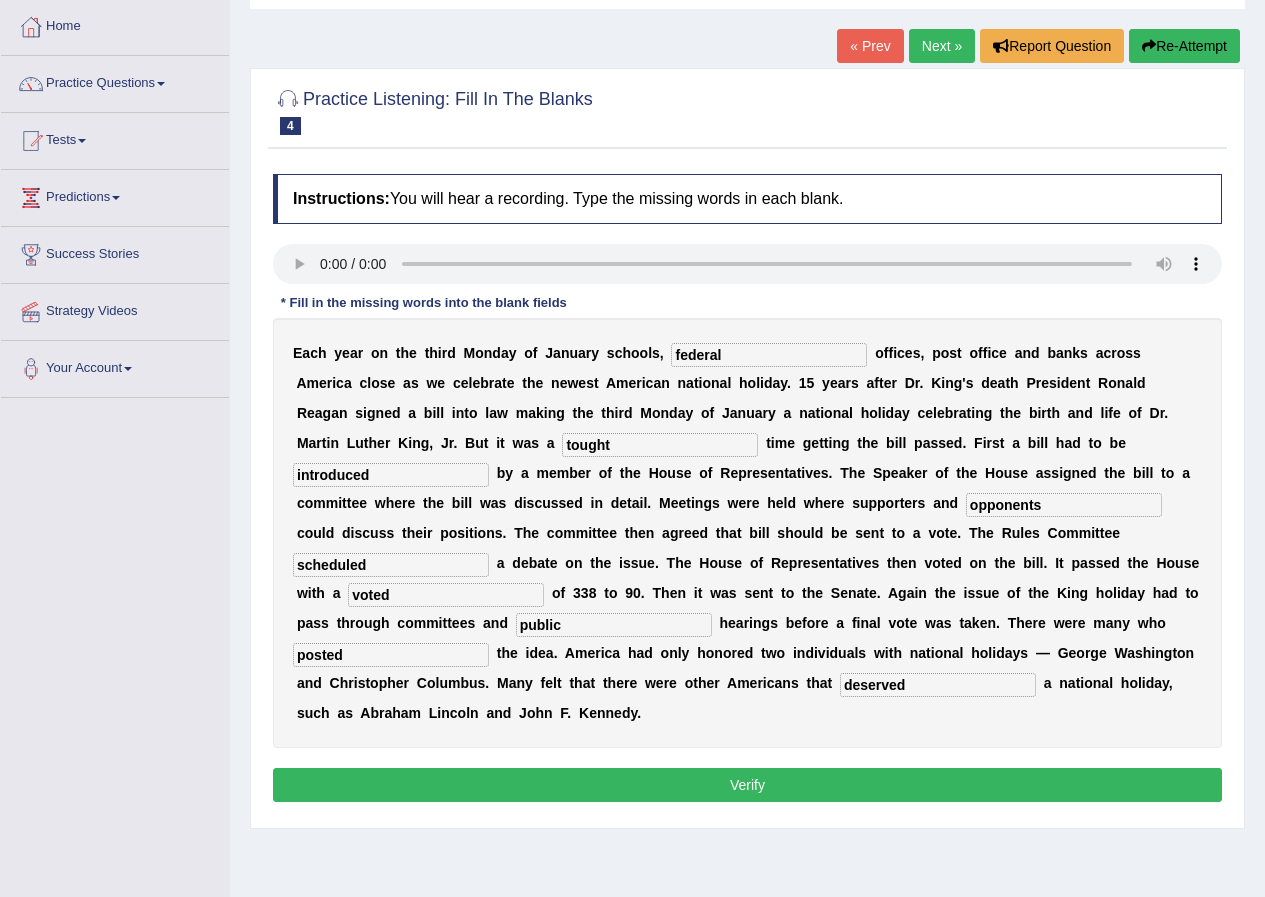 type on "voted" 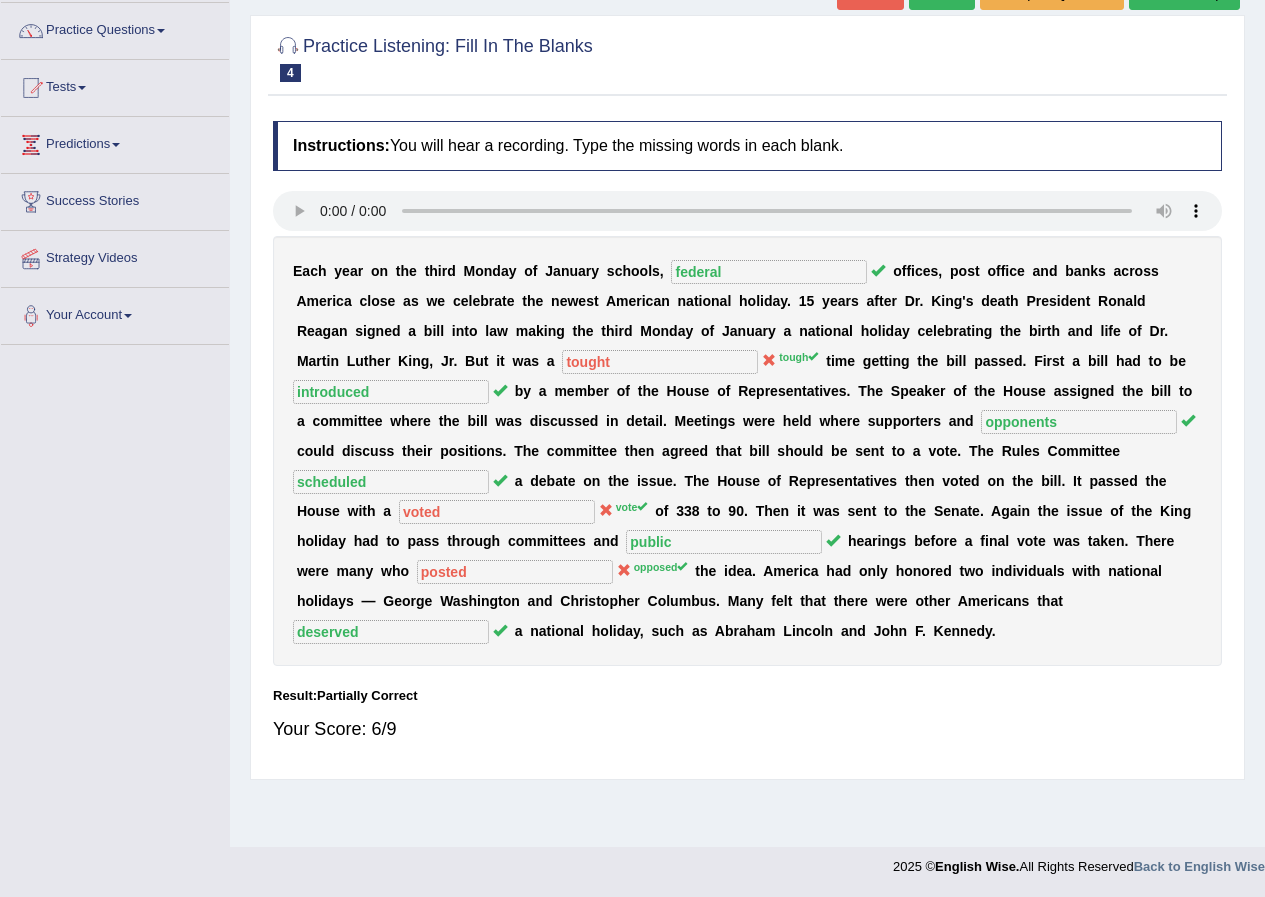 scroll, scrollTop: 0, scrollLeft: 0, axis: both 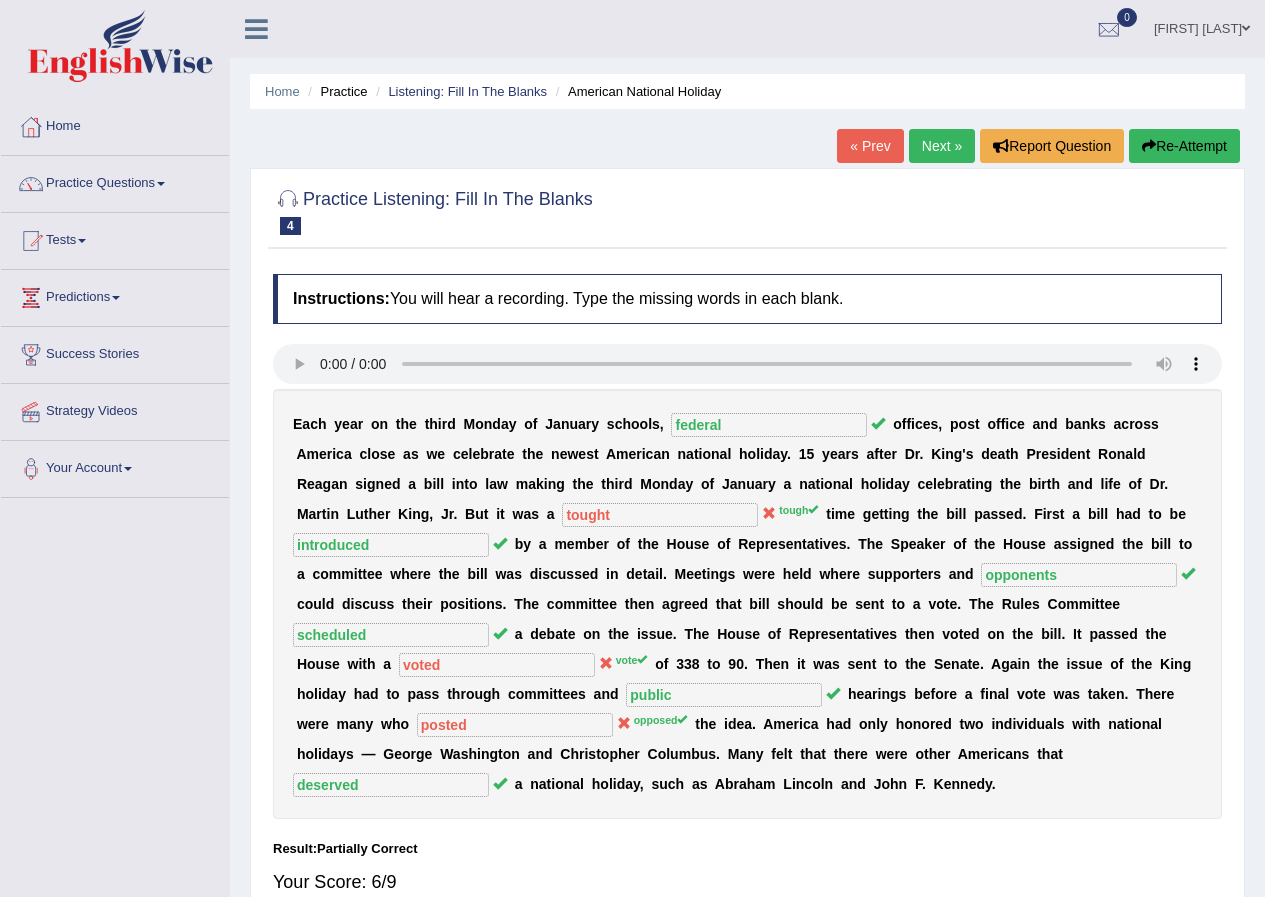 click on "Next »" at bounding box center [942, 146] 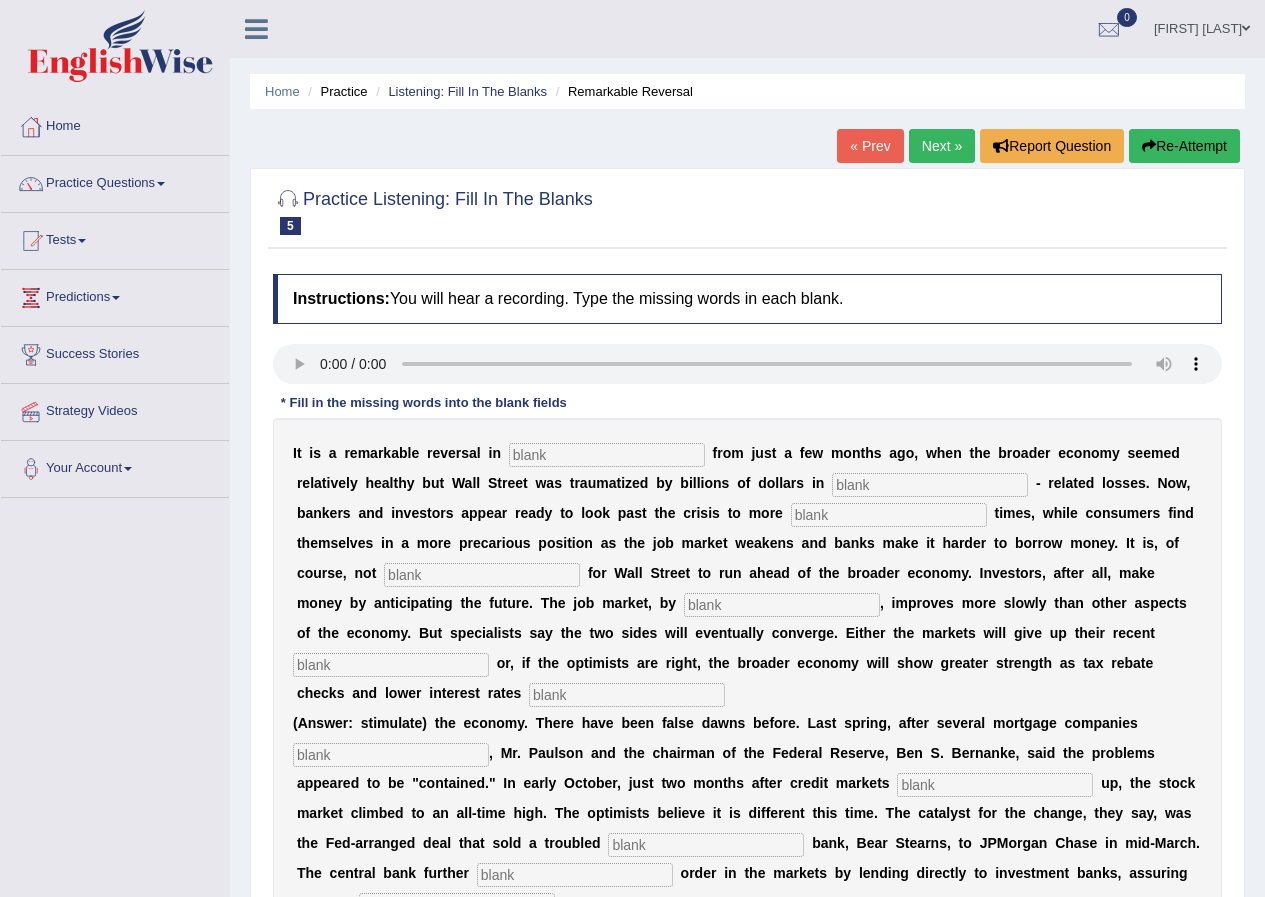 scroll, scrollTop: 0, scrollLeft: 0, axis: both 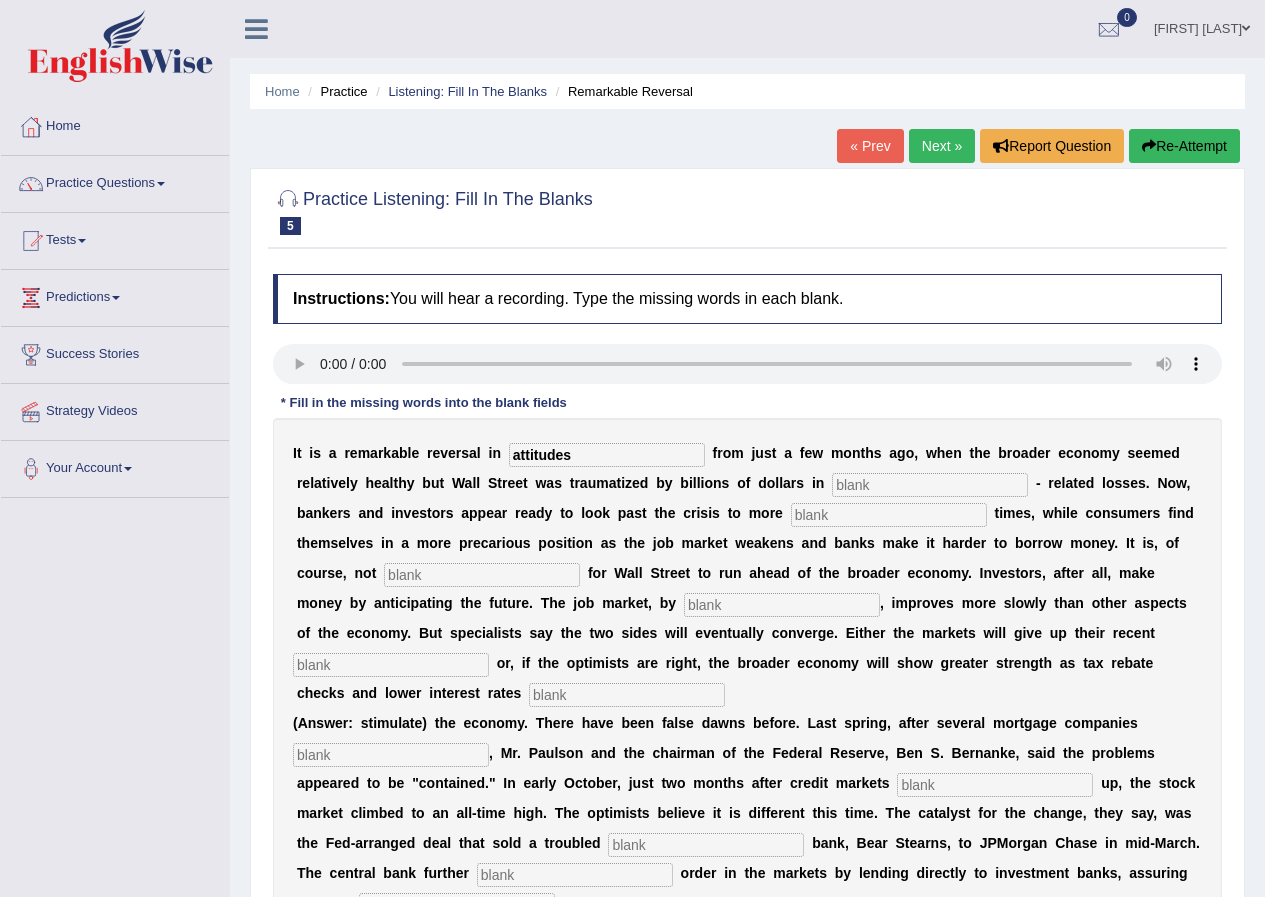 type on "attitudes" 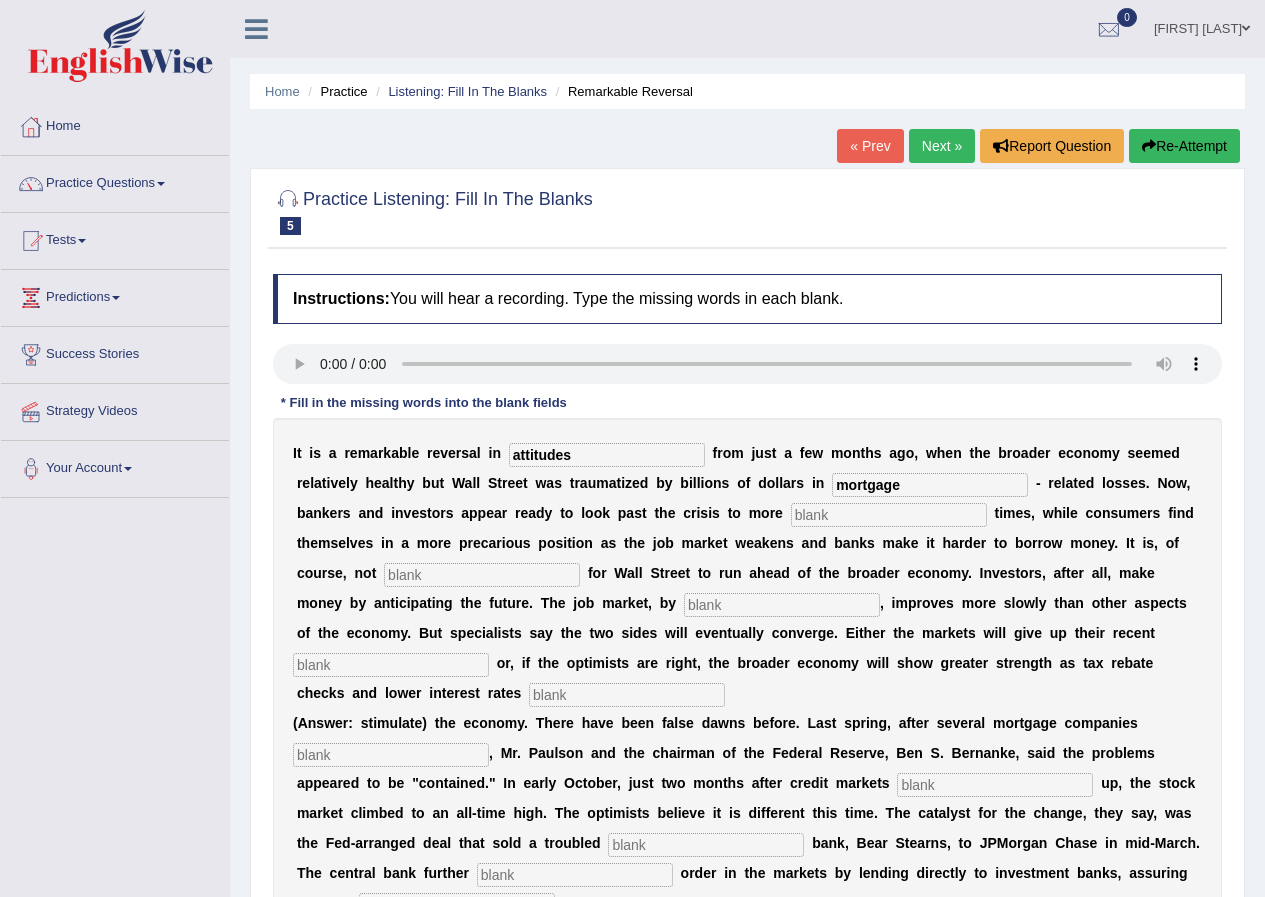 type on "mortgage" 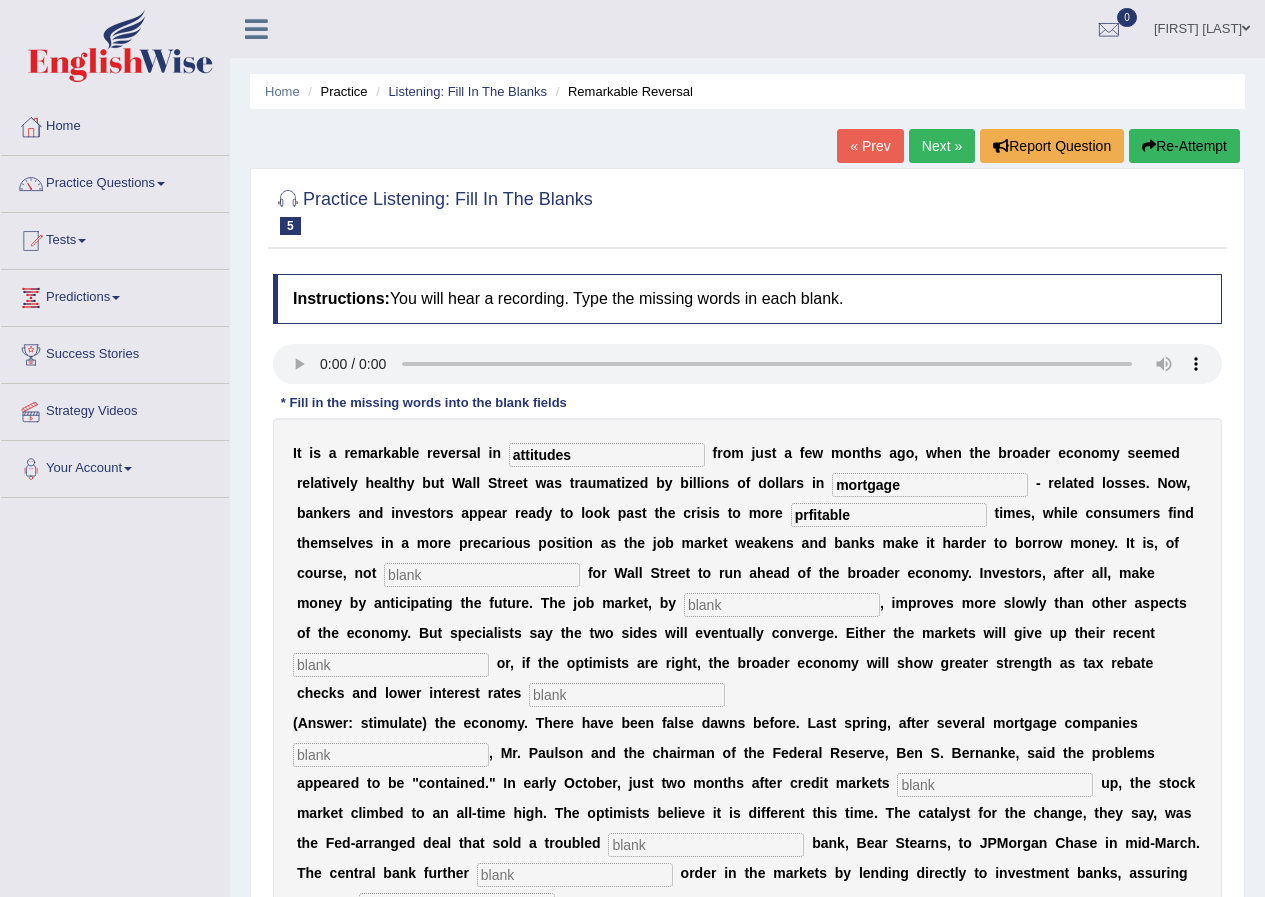 type on "prfitable" 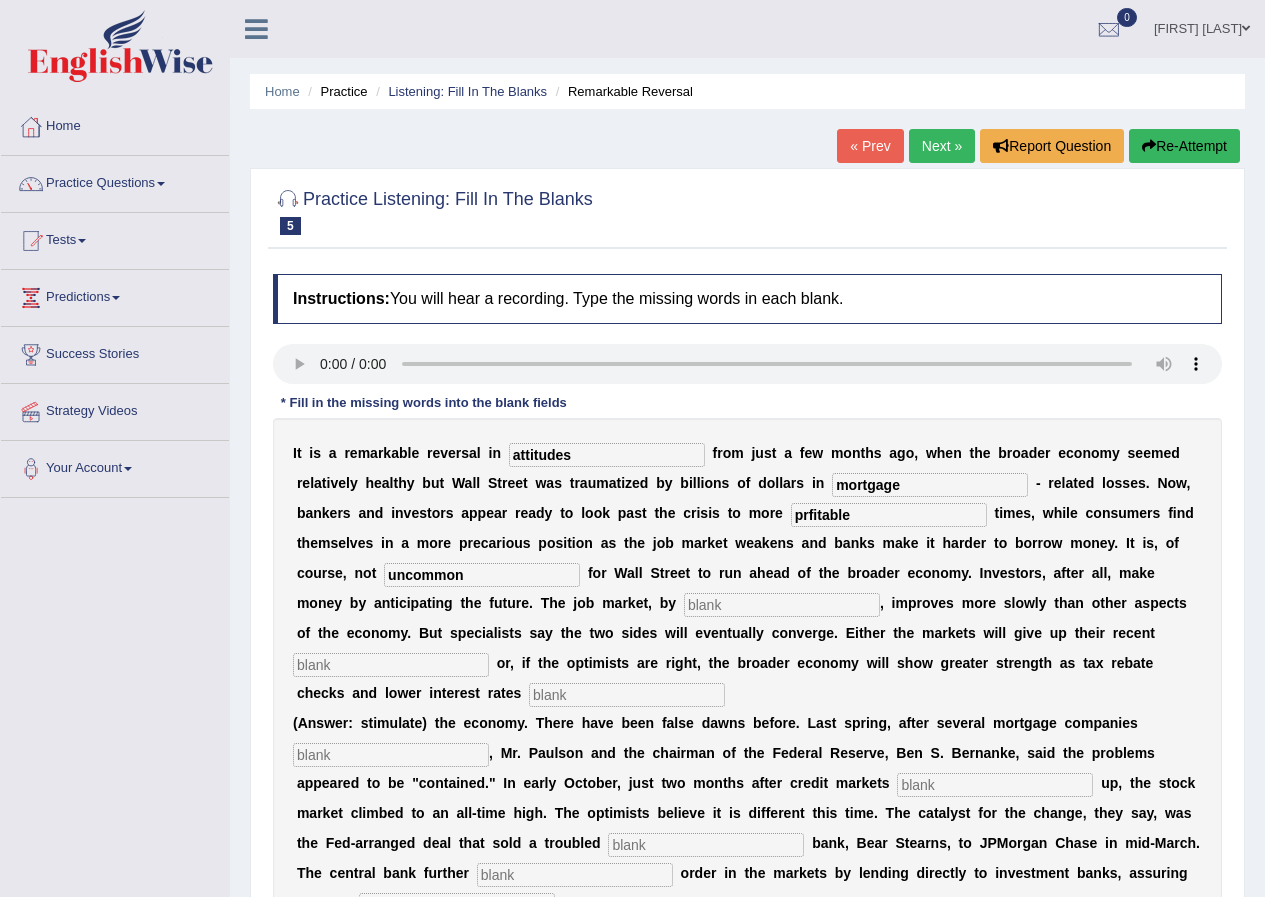 type on "uncommon" 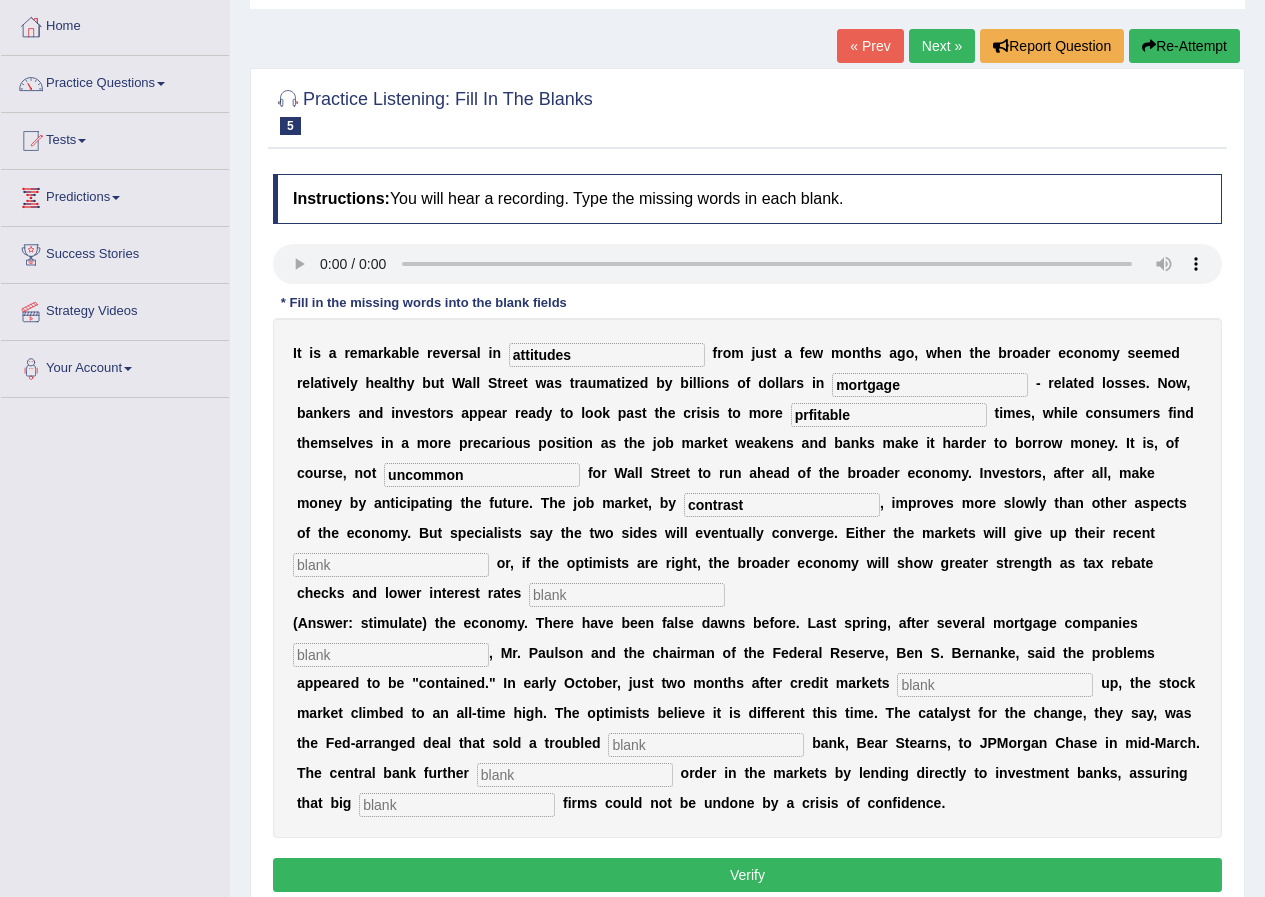 scroll, scrollTop: 187, scrollLeft: 0, axis: vertical 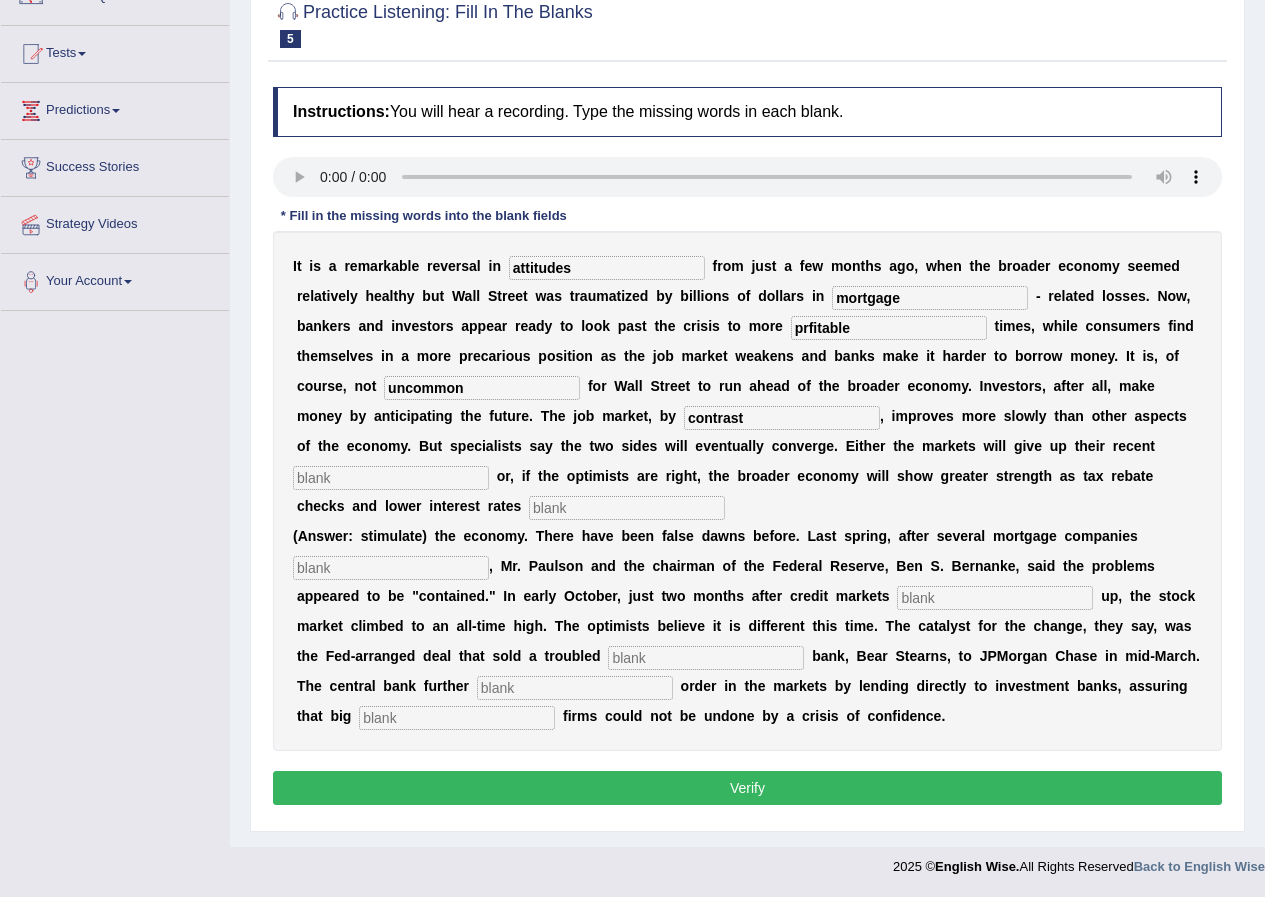type on "contrast" 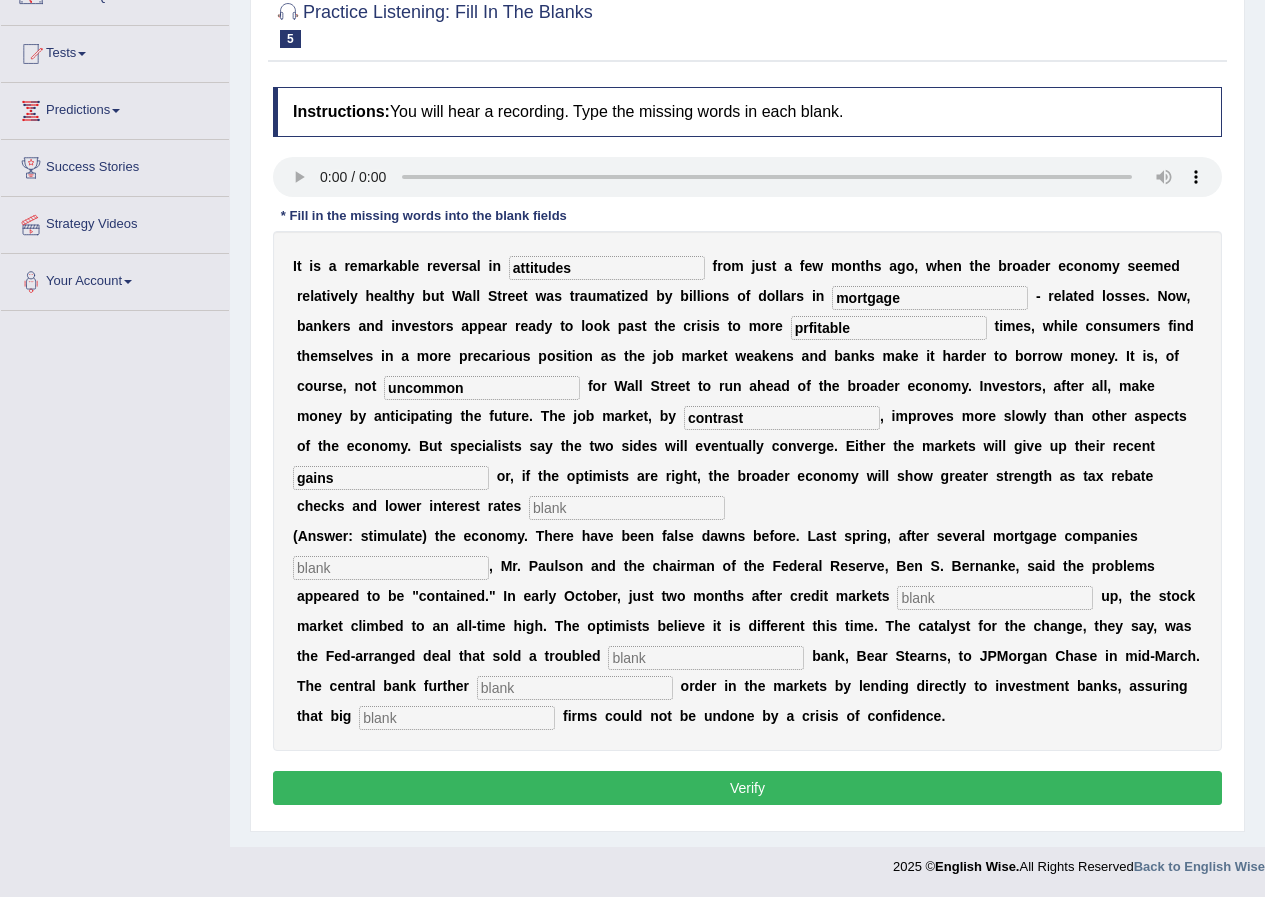 type on "gains" 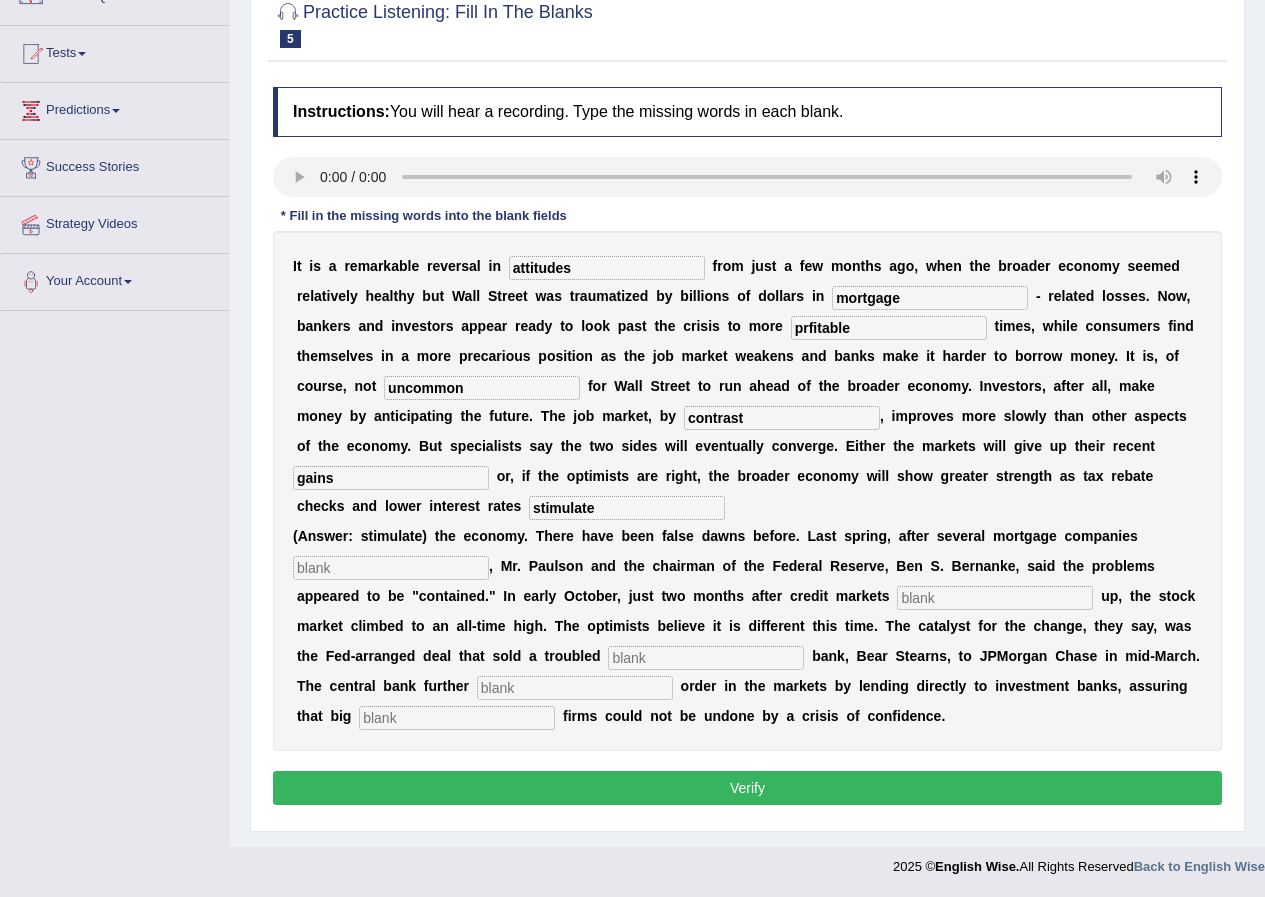 type on "stimulate" 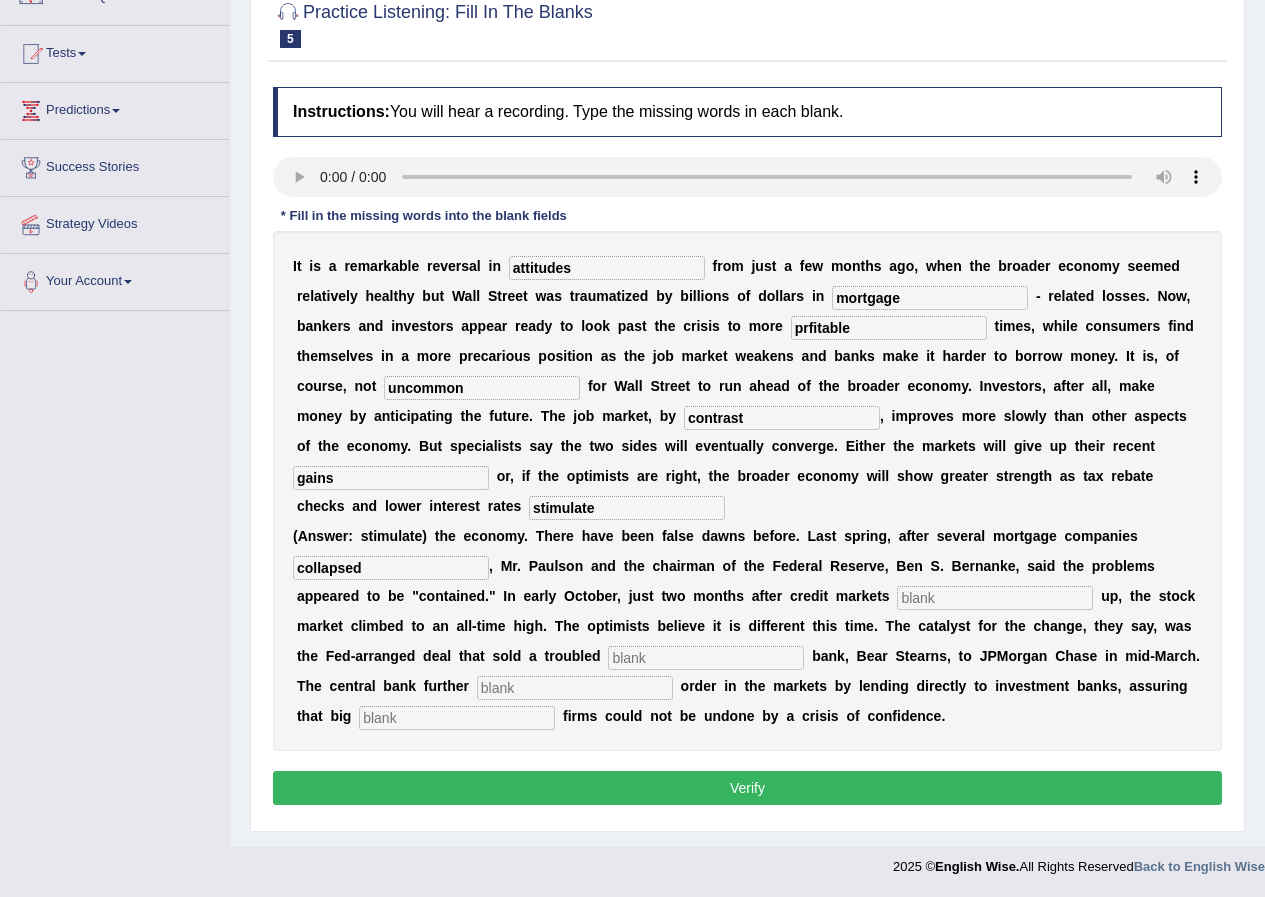 type on "collapsed" 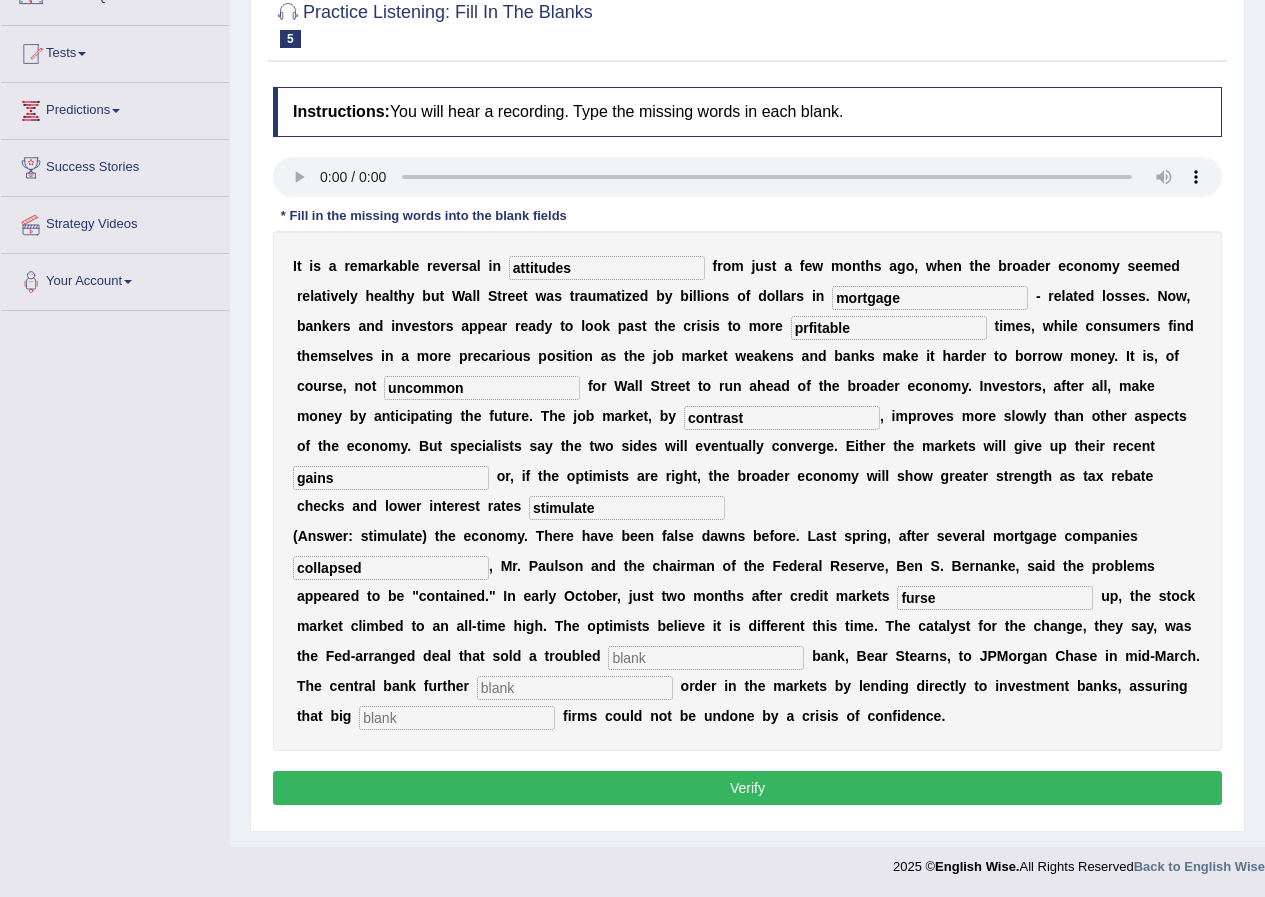 type on "furse" 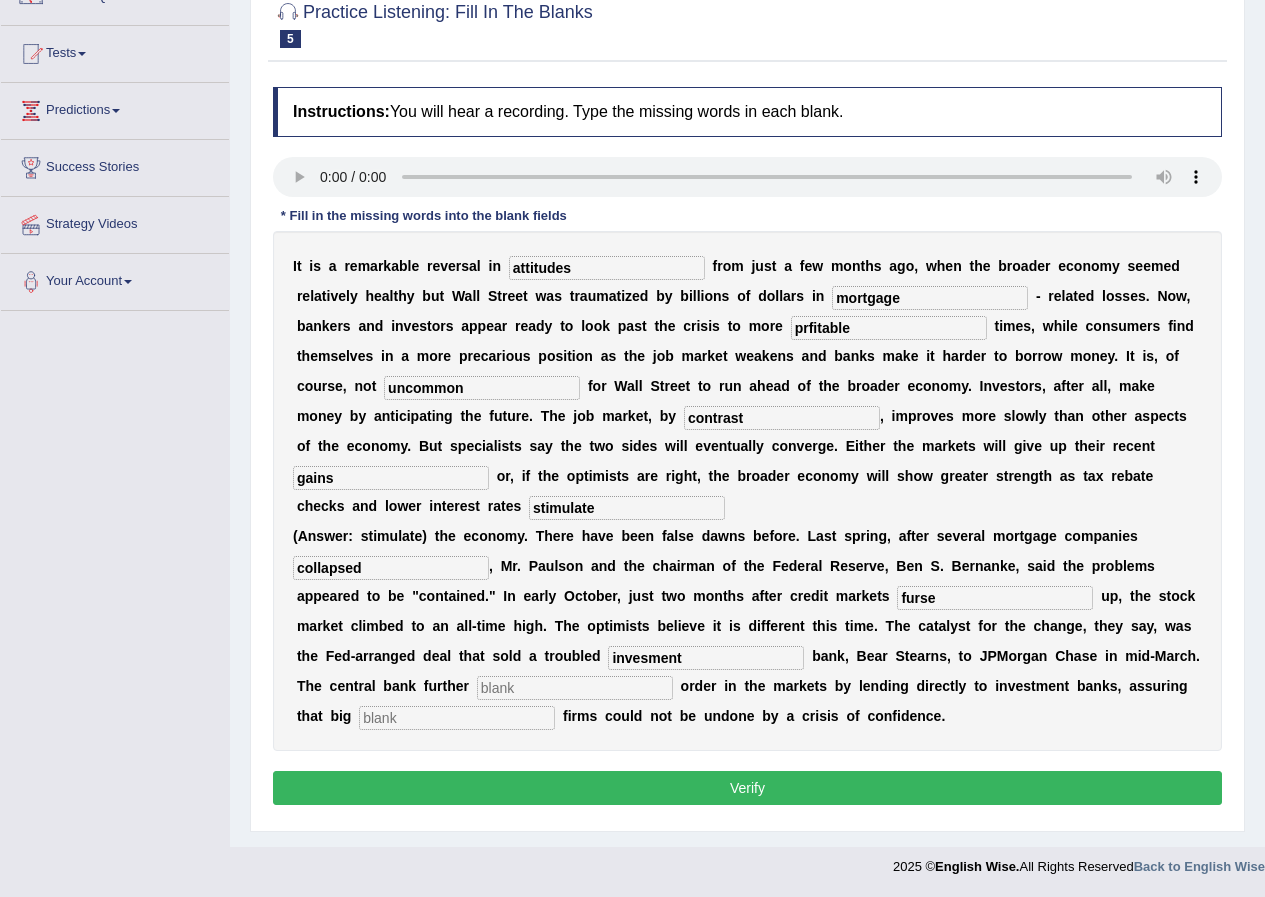 type on "invesment" 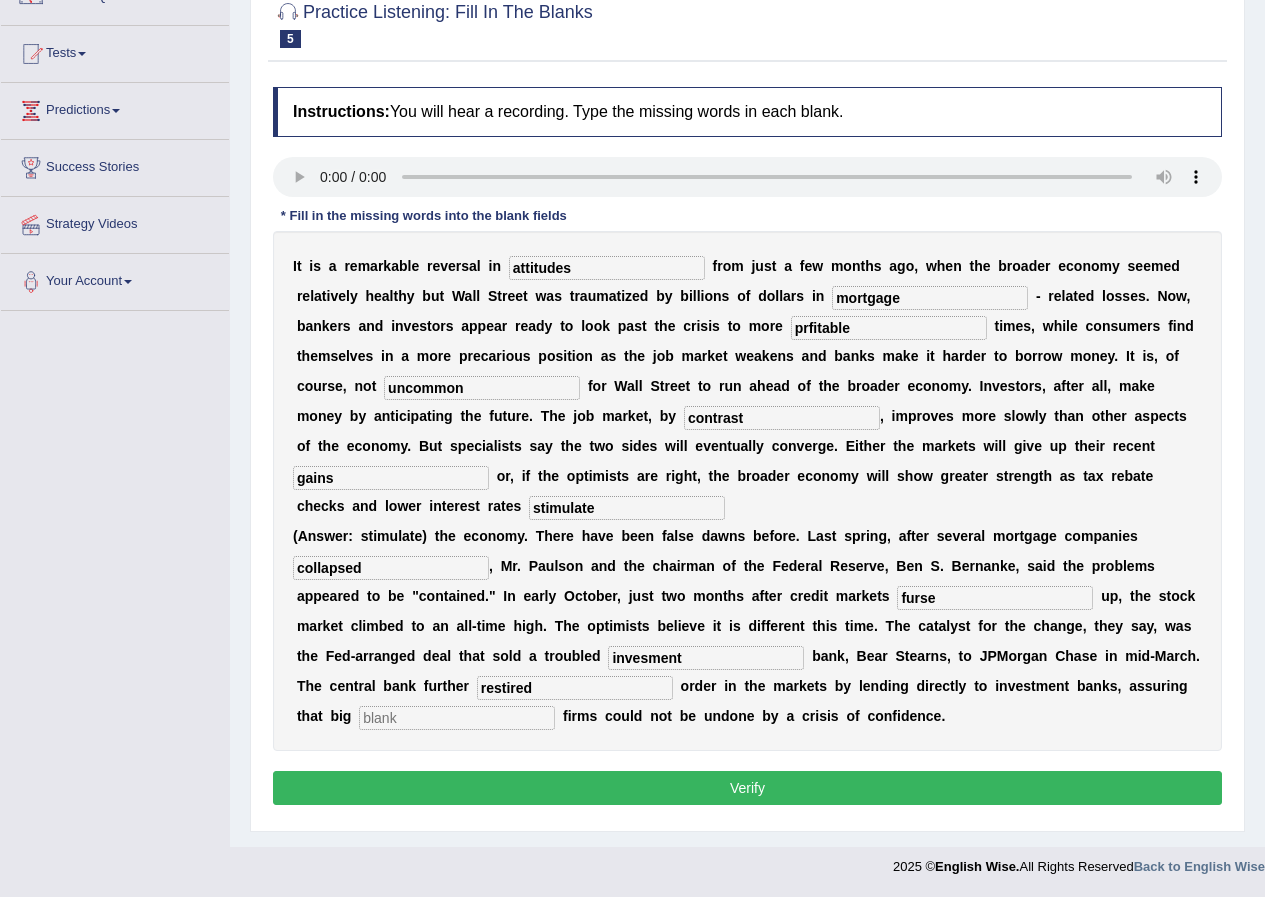 type on "restired" 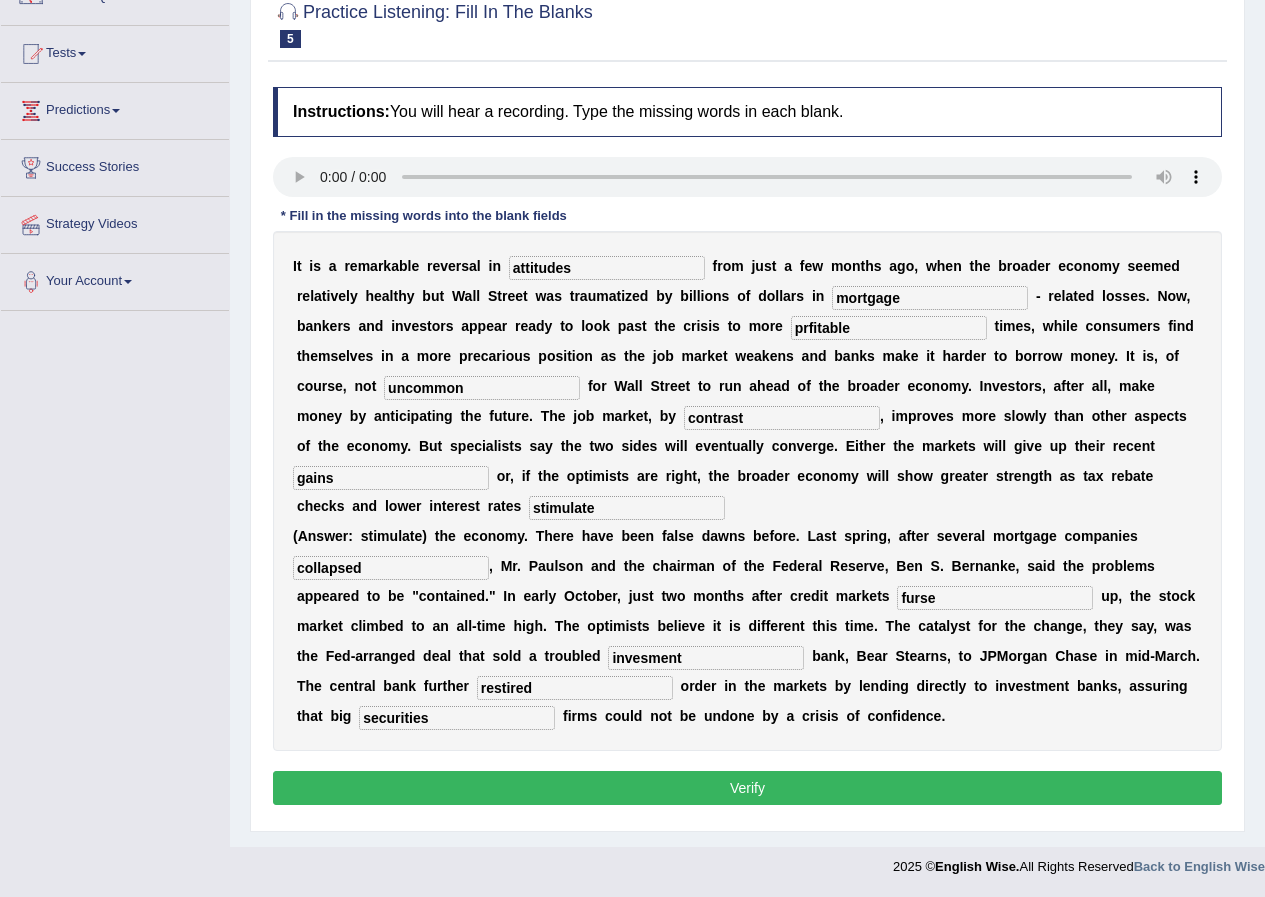 type on "securities" 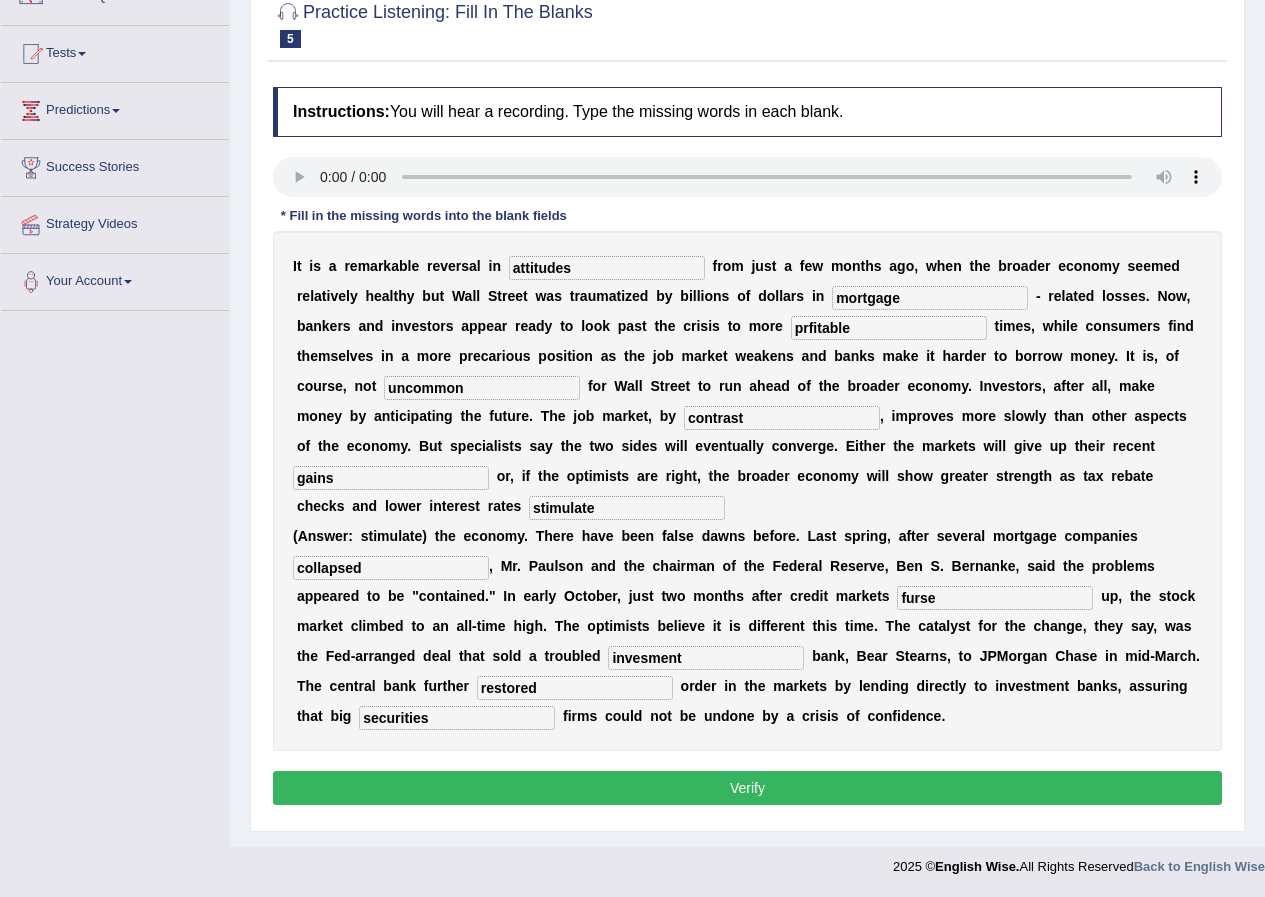 type on "restored" 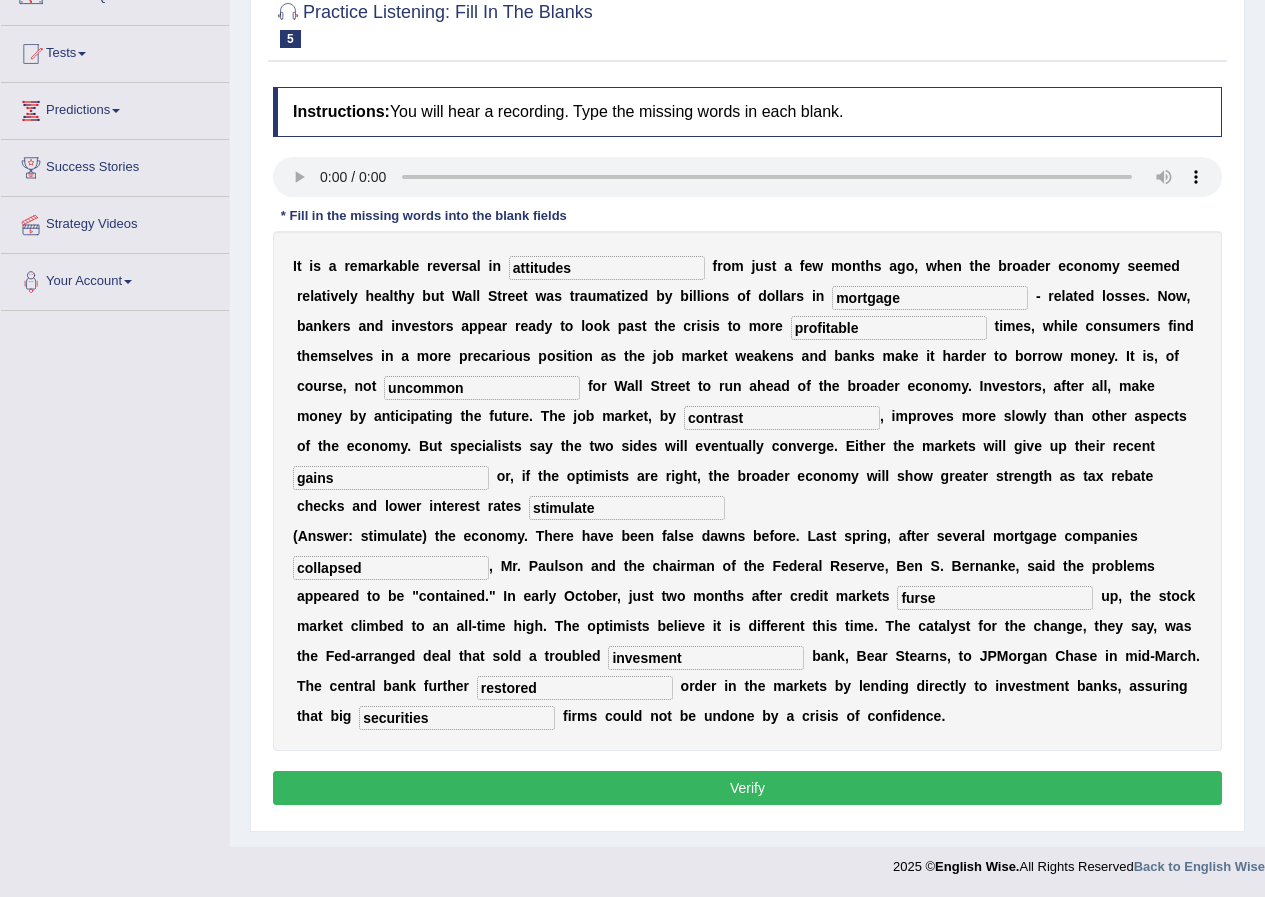 type on "profitable" 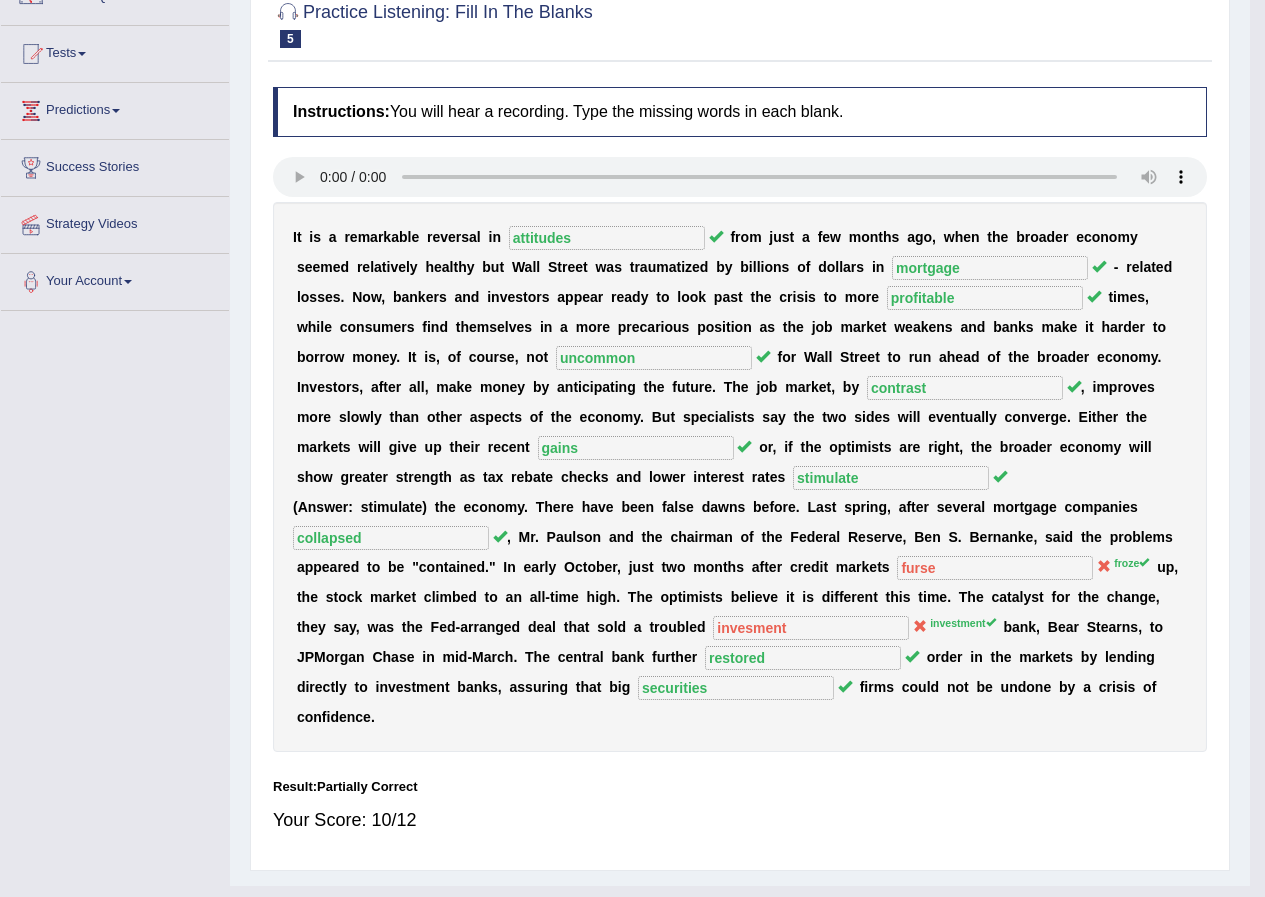 scroll, scrollTop: 154, scrollLeft: 0, axis: vertical 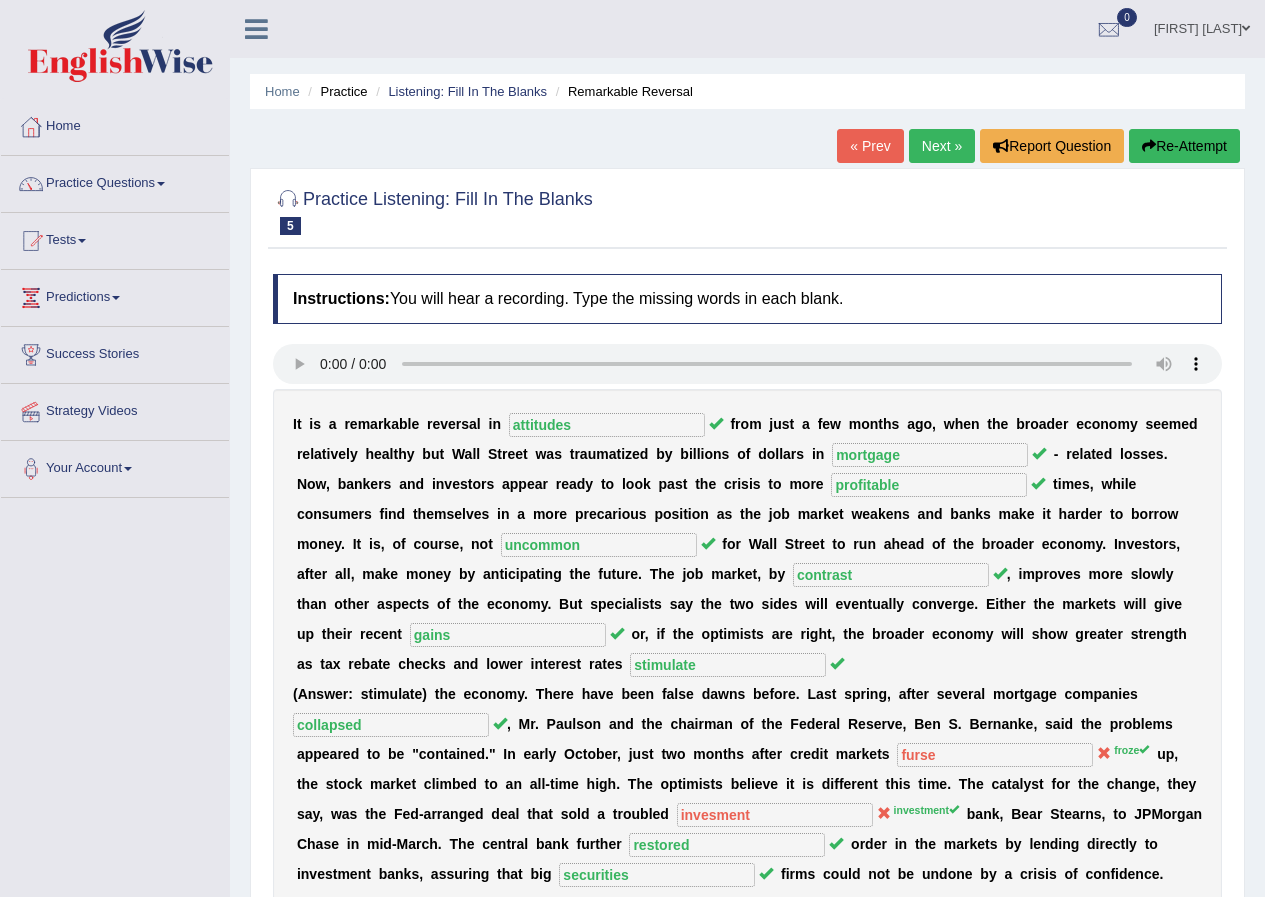 click on "Next »" at bounding box center [942, 146] 